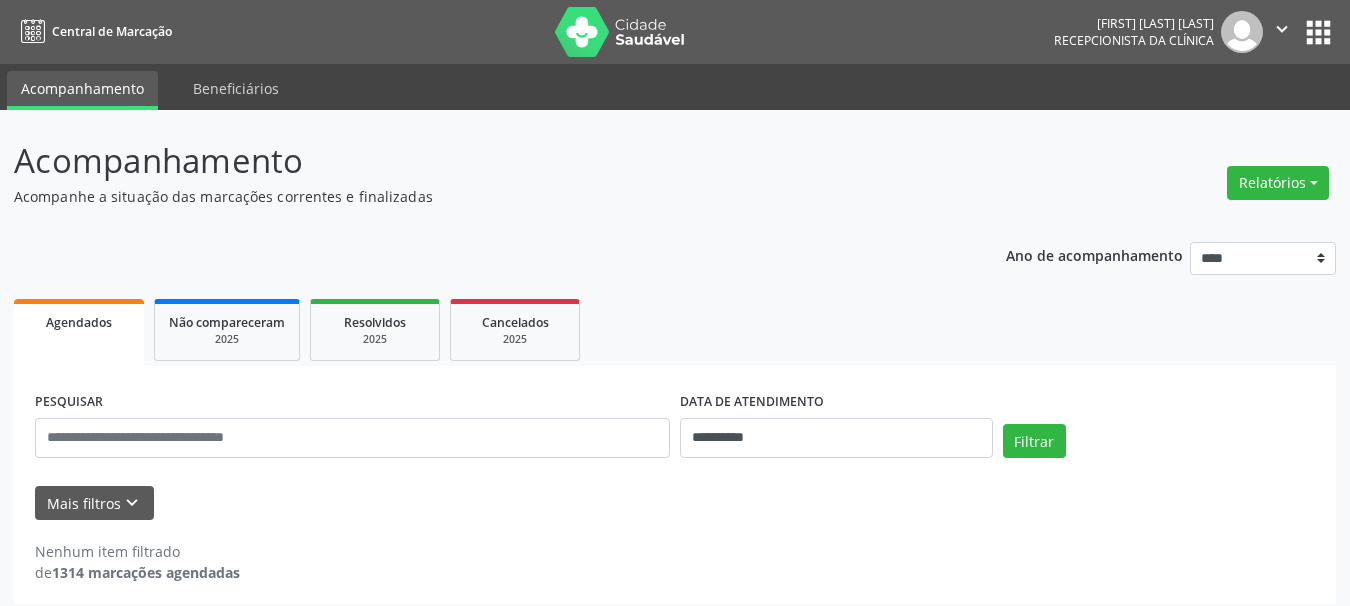 scroll, scrollTop: 12, scrollLeft: 0, axis: vertical 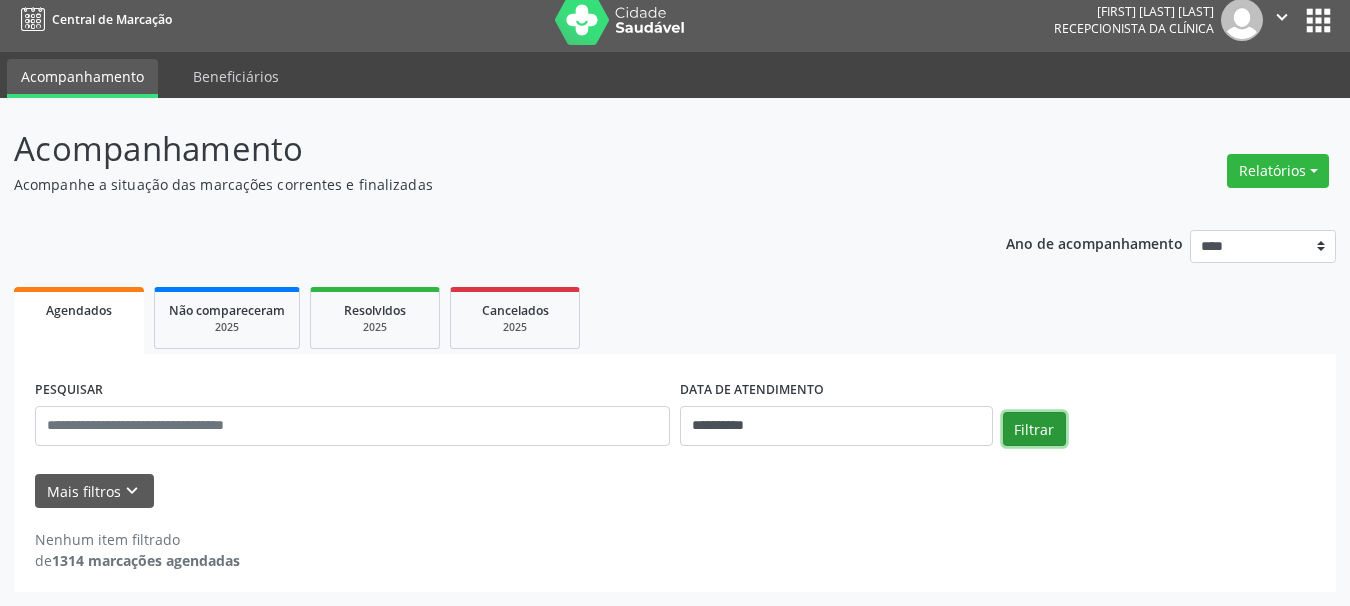 click on "Filtrar" at bounding box center (1034, 429) 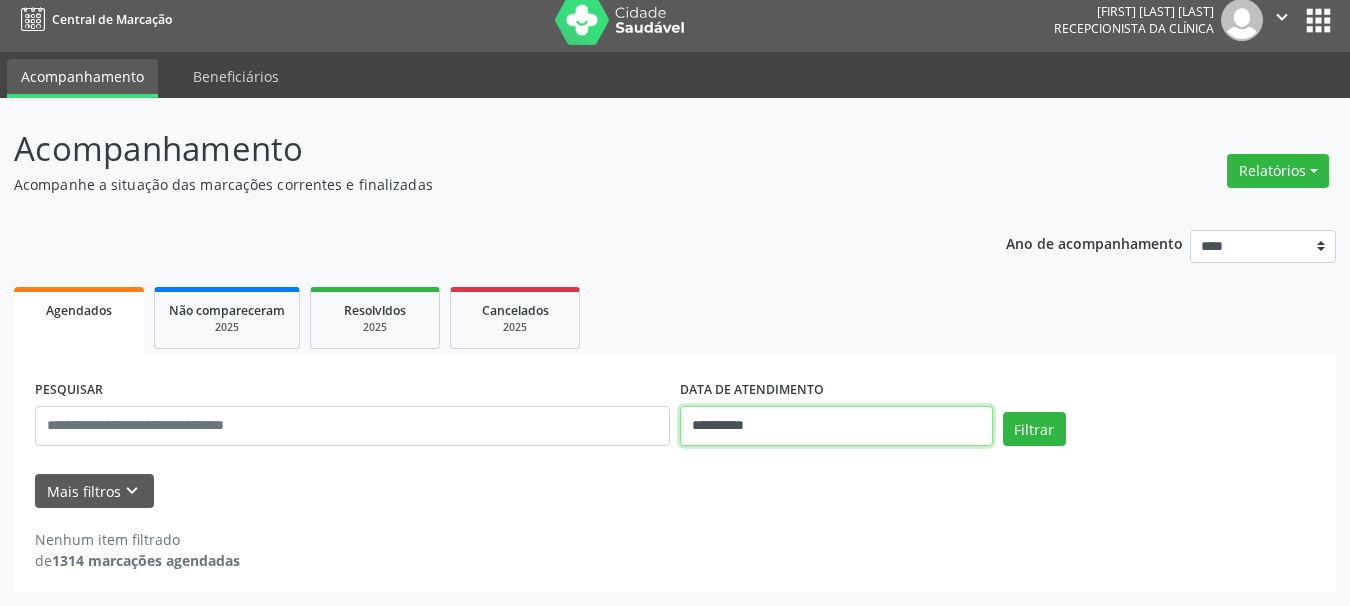 click on "**********" at bounding box center (836, 426) 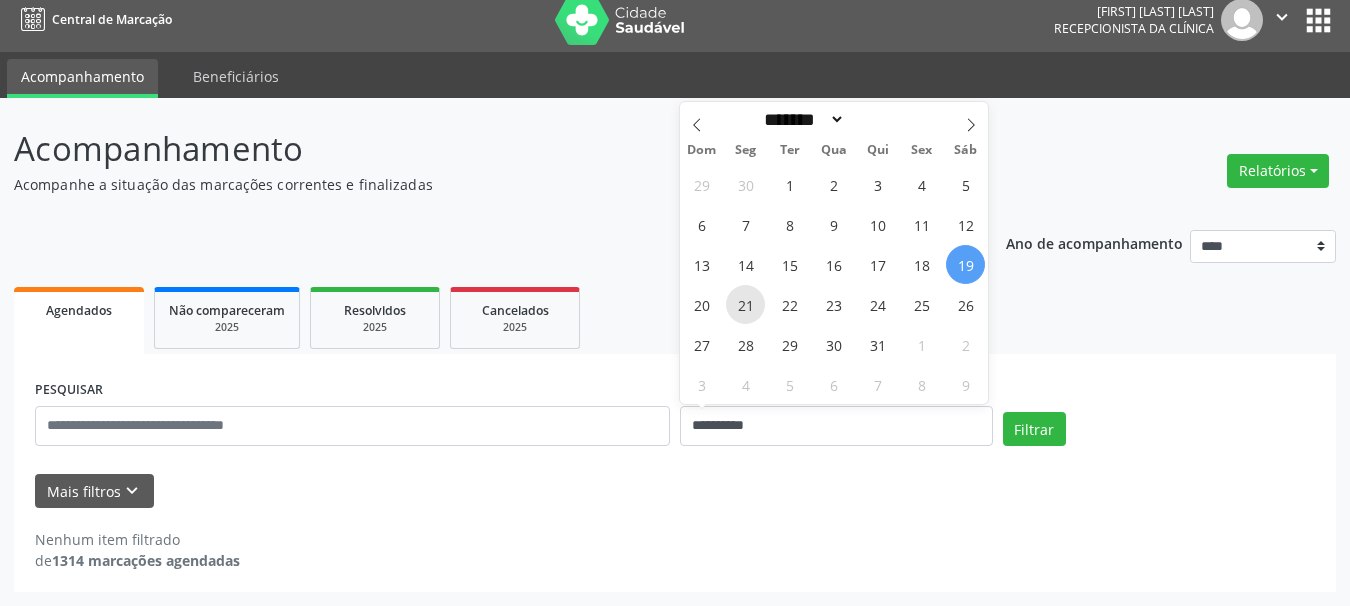 click on "21" at bounding box center [745, 304] 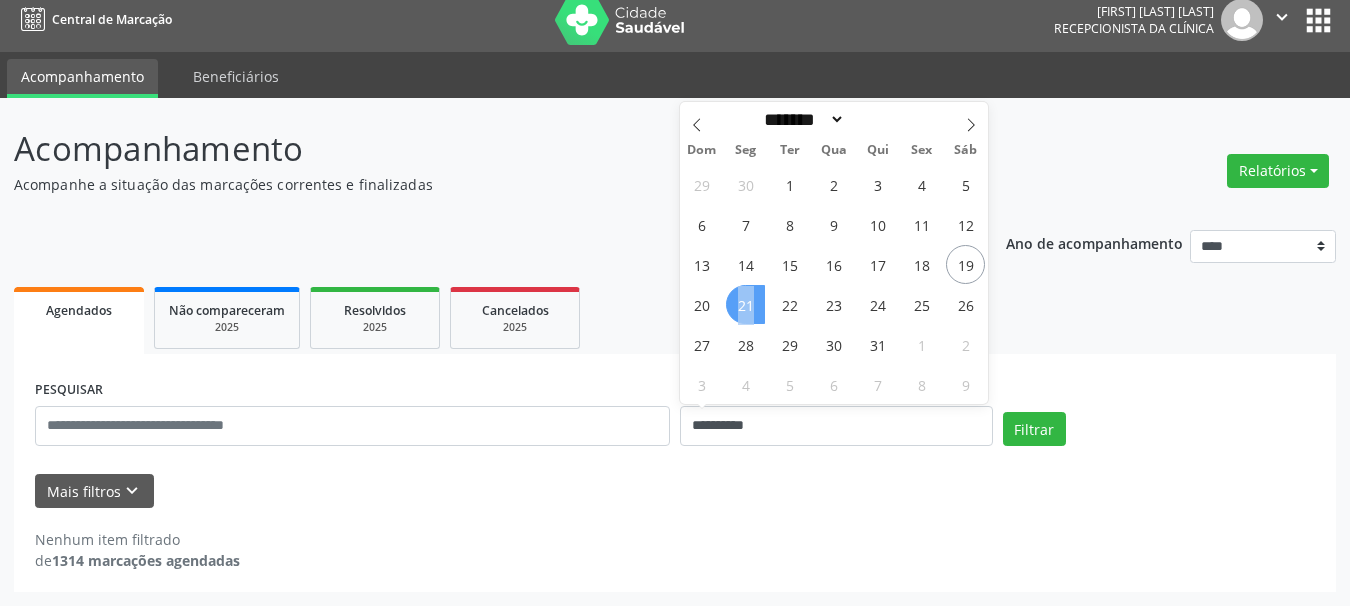 click on "21" at bounding box center [745, 304] 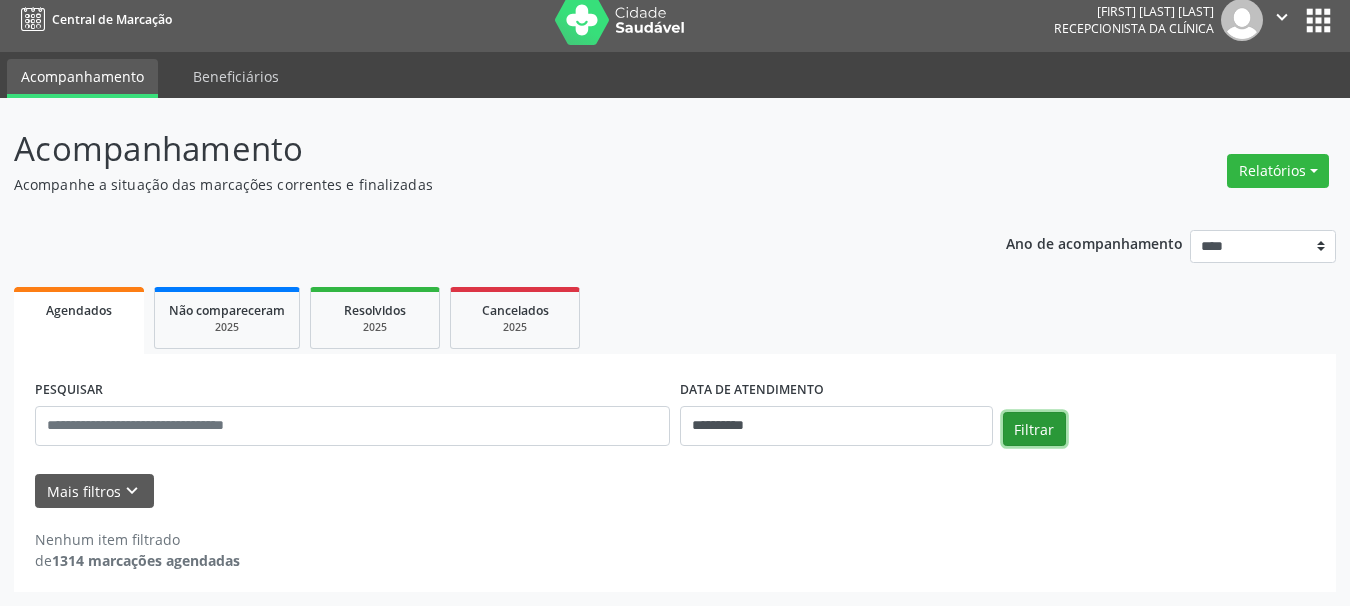 click on "Filtrar" at bounding box center (1034, 429) 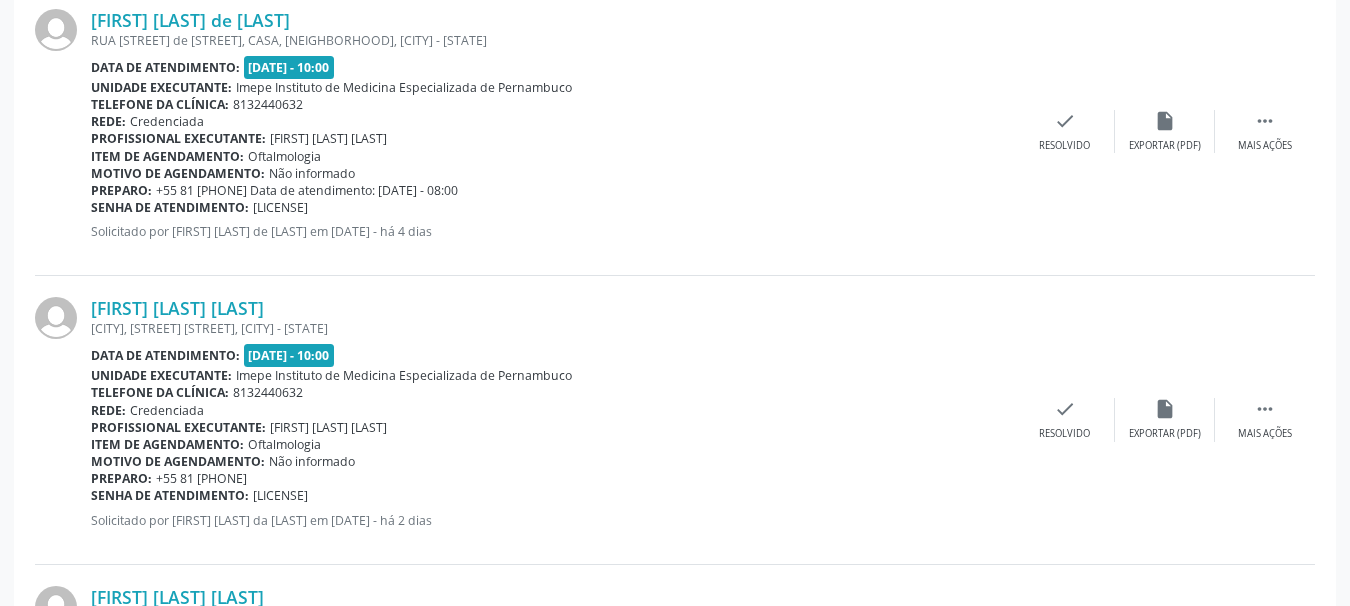scroll, scrollTop: 512, scrollLeft: 0, axis: vertical 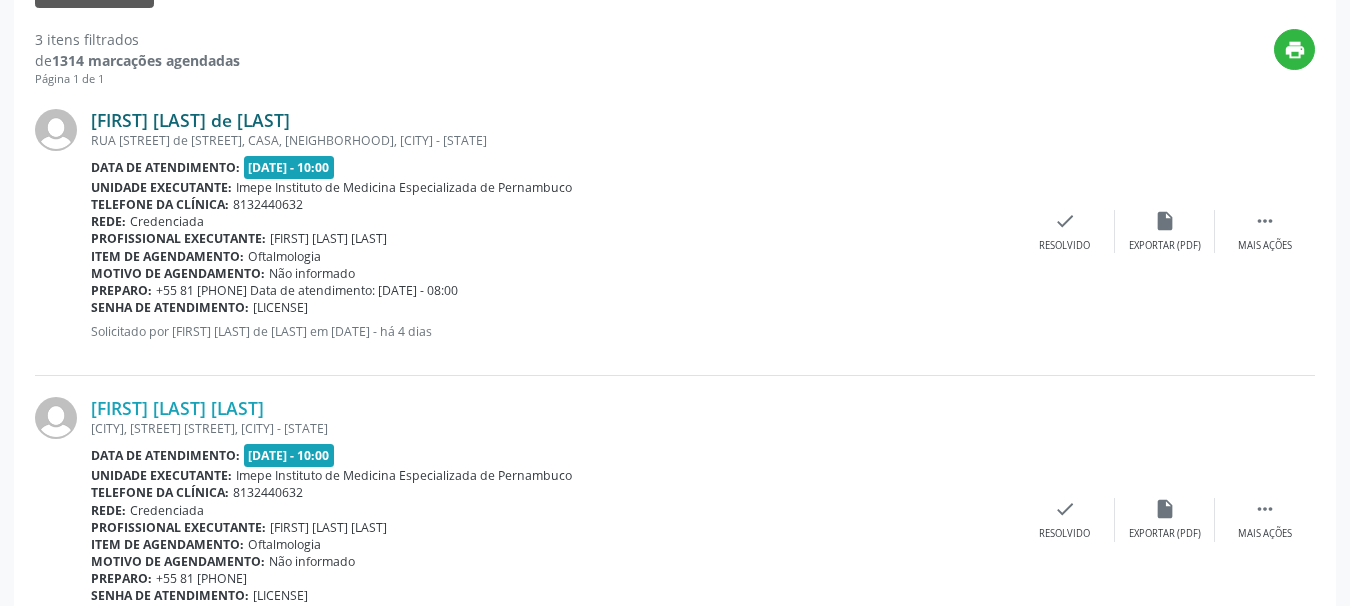 click on "[FIRST] [LAST] de [LAST]" at bounding box center [190, 120] 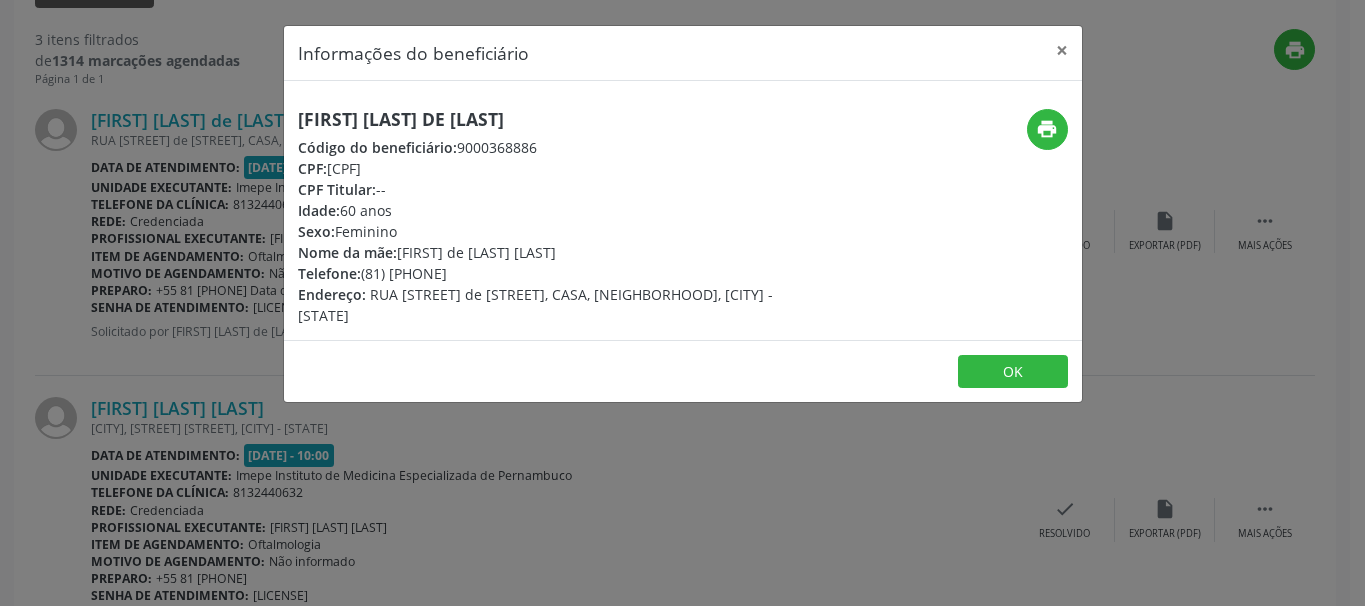 click on "[FIRST] [LAST] de [LAST]" at bounding box center (550, 119) 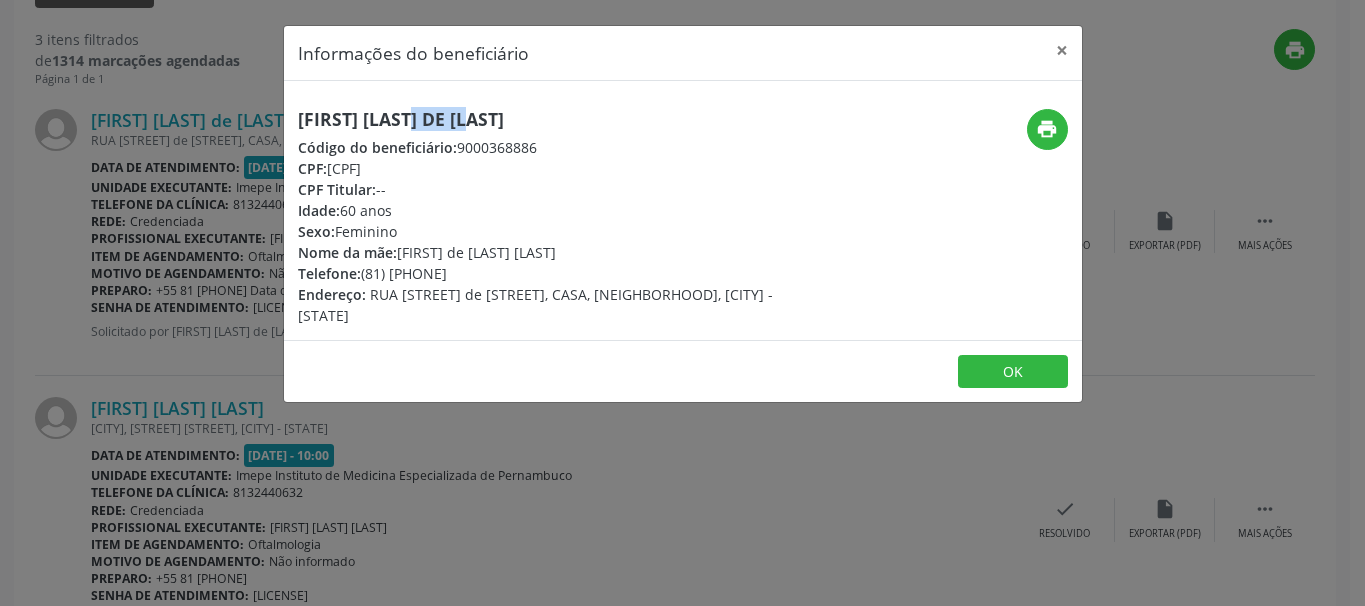 click on "[FIRST] [LAST] de [LAST]" at bounding box center [550, 119] 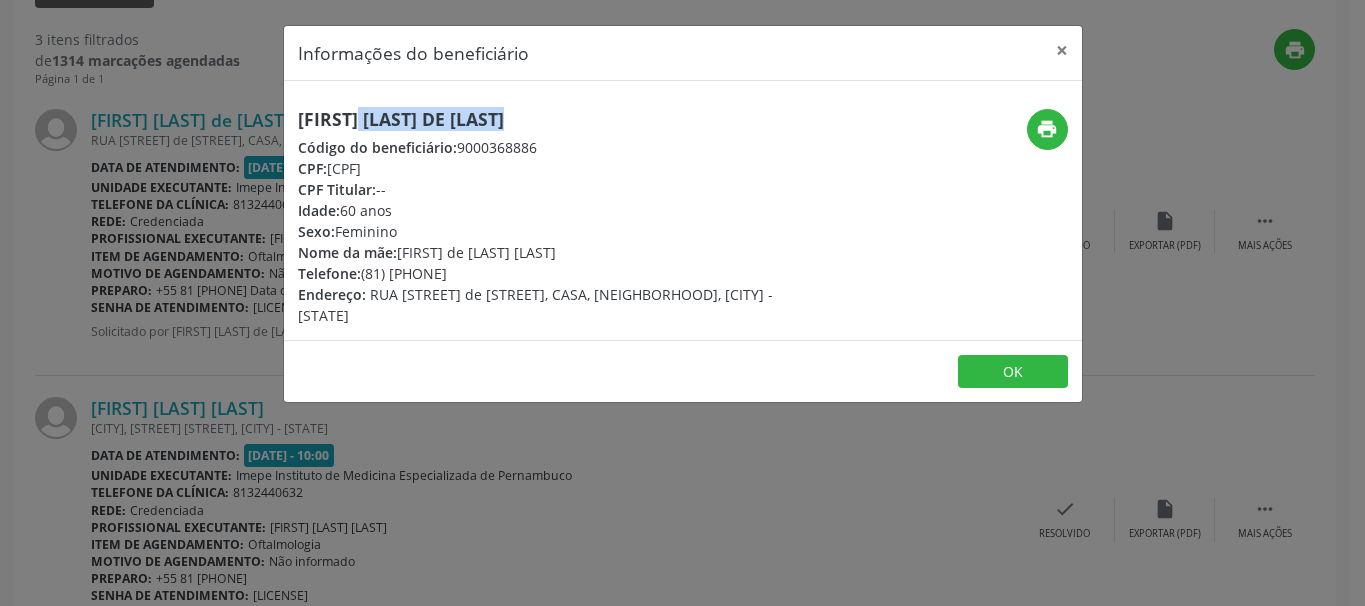 click on "[FIRST] [LAST] de [LAST]" at bounding box center [550, 119] 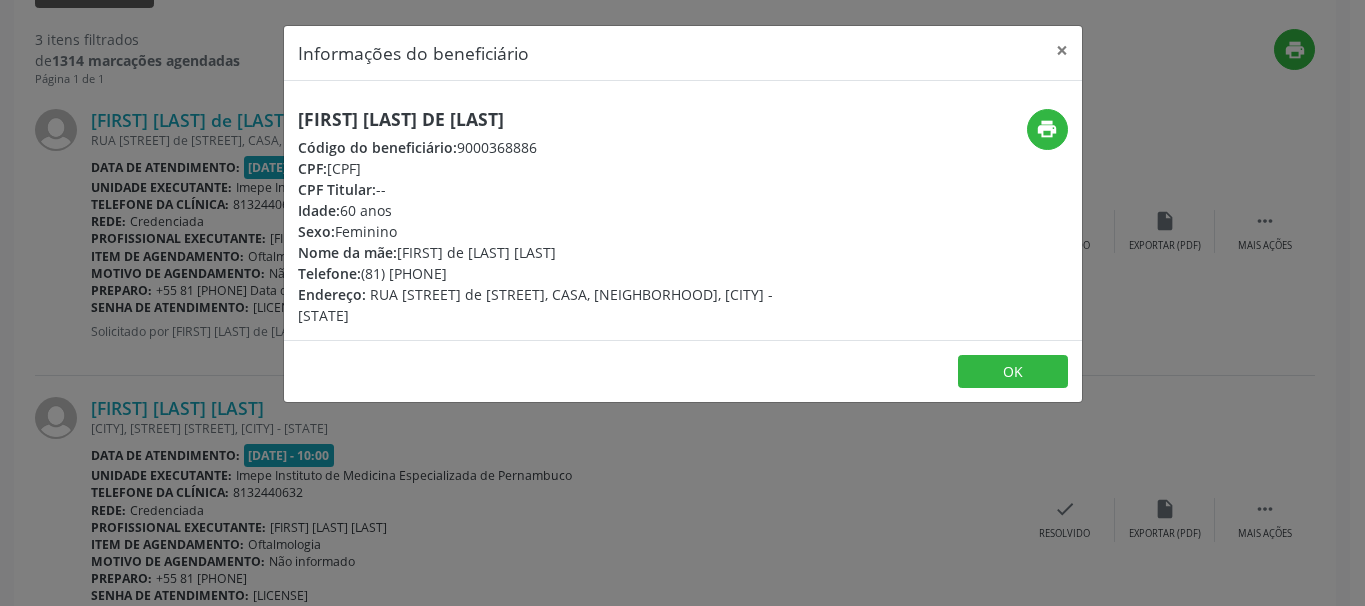 click on "Telefone:
(81) [PHONE]" at bounding box center (550, 273) 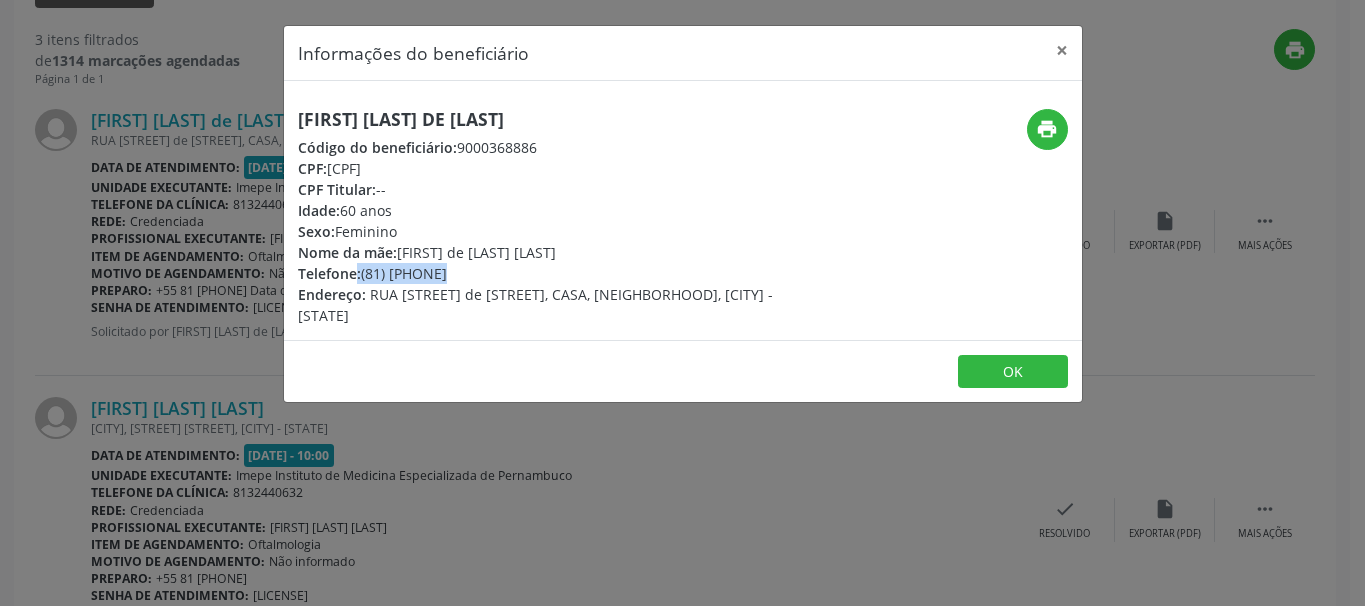 click on "Telefone:
(81) [PHONE]" at bounding box center [550, 273] 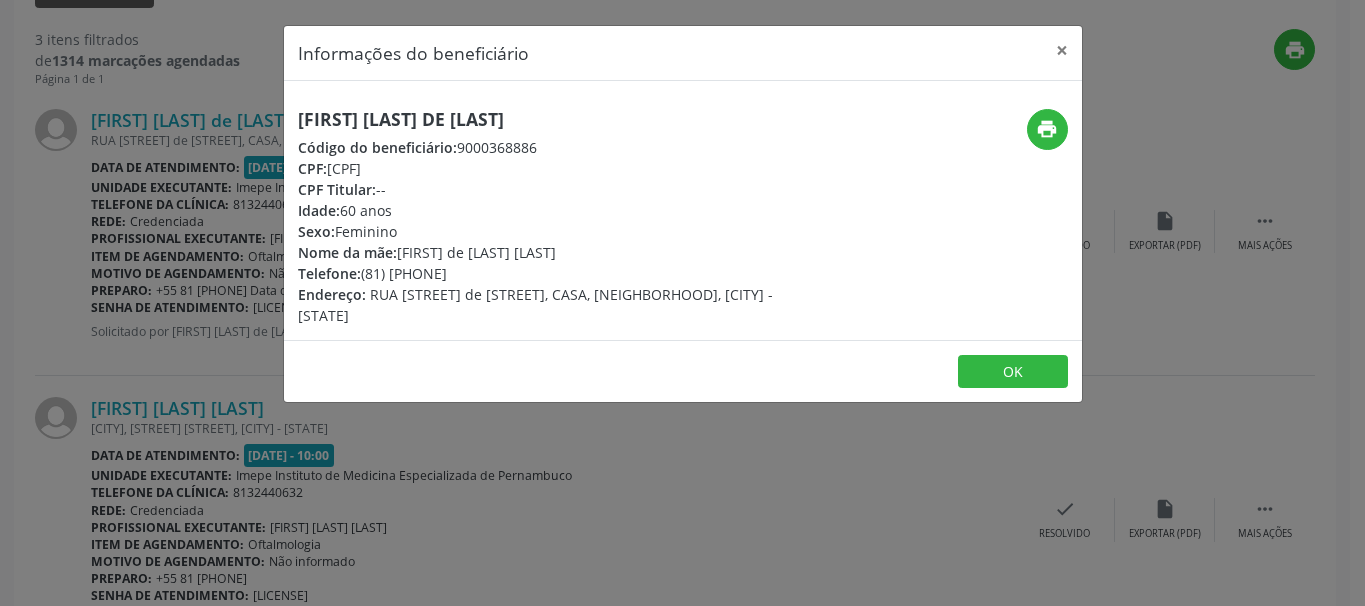 drag, startPoint x: 447, startPoint y: 271, endPoint x: 365, endPoint y: 275, distance: 82.0975 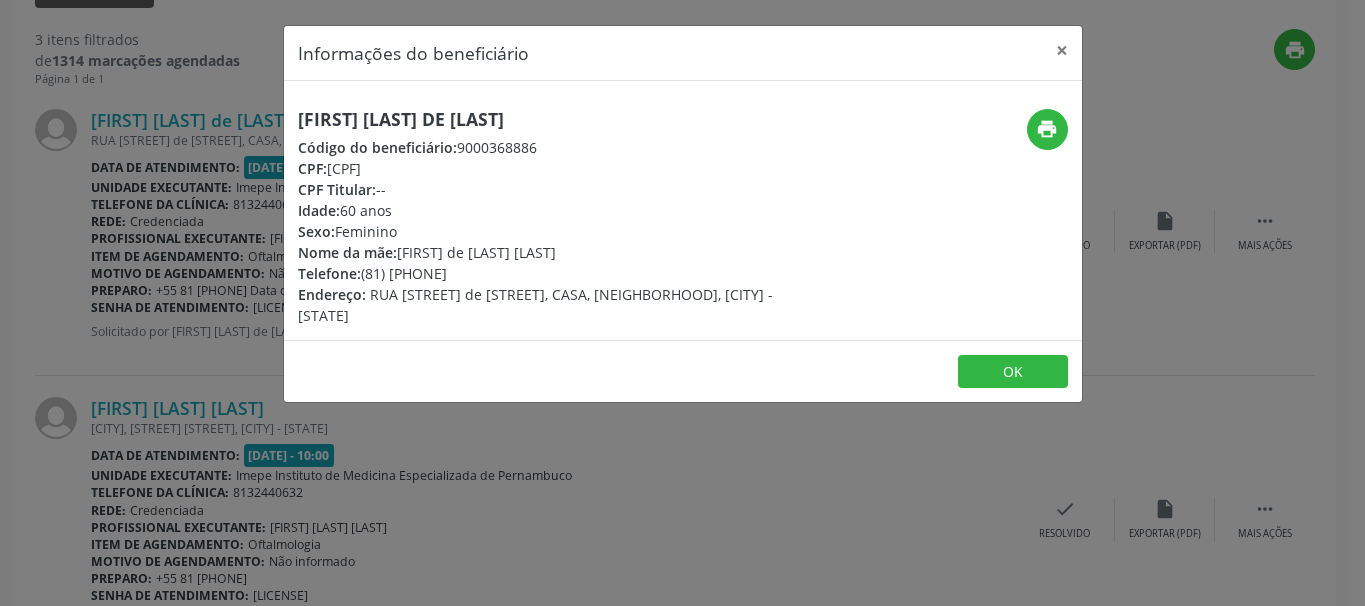 drag, startPoint x: 394, startPoint y: 276, endPoint x: 485, endPoint y: 282, distance: 91.197586 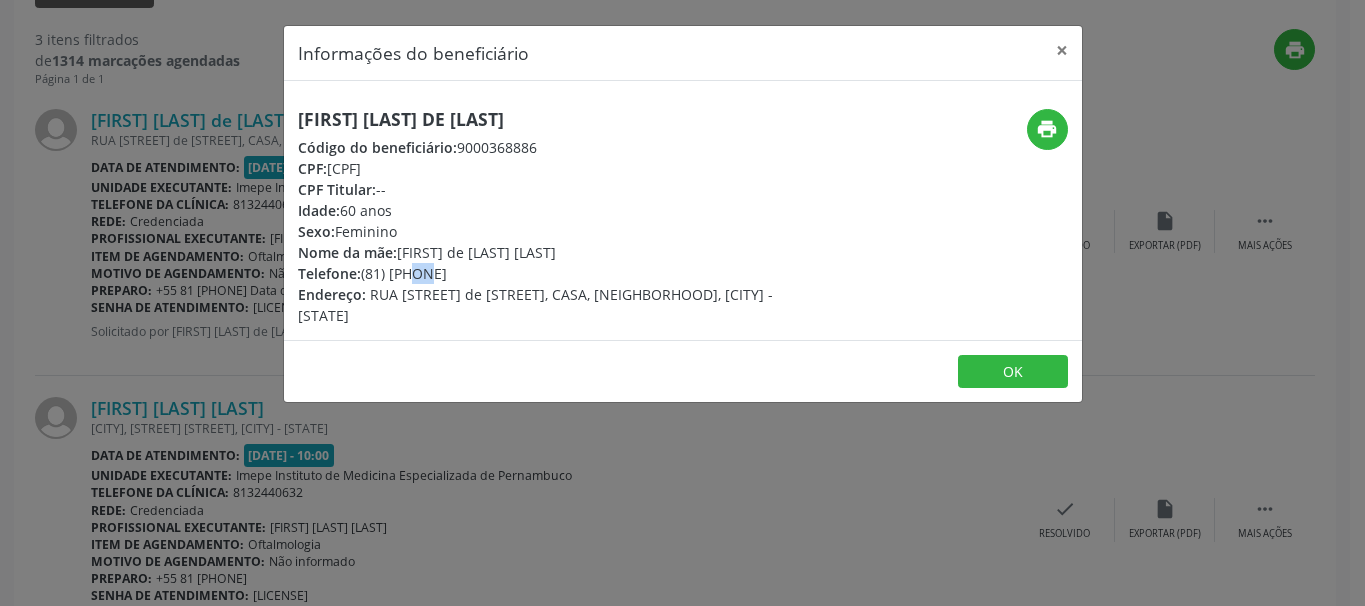 click on "Telefone:
(81) [PHONE]" at bounding box center [550, 273] 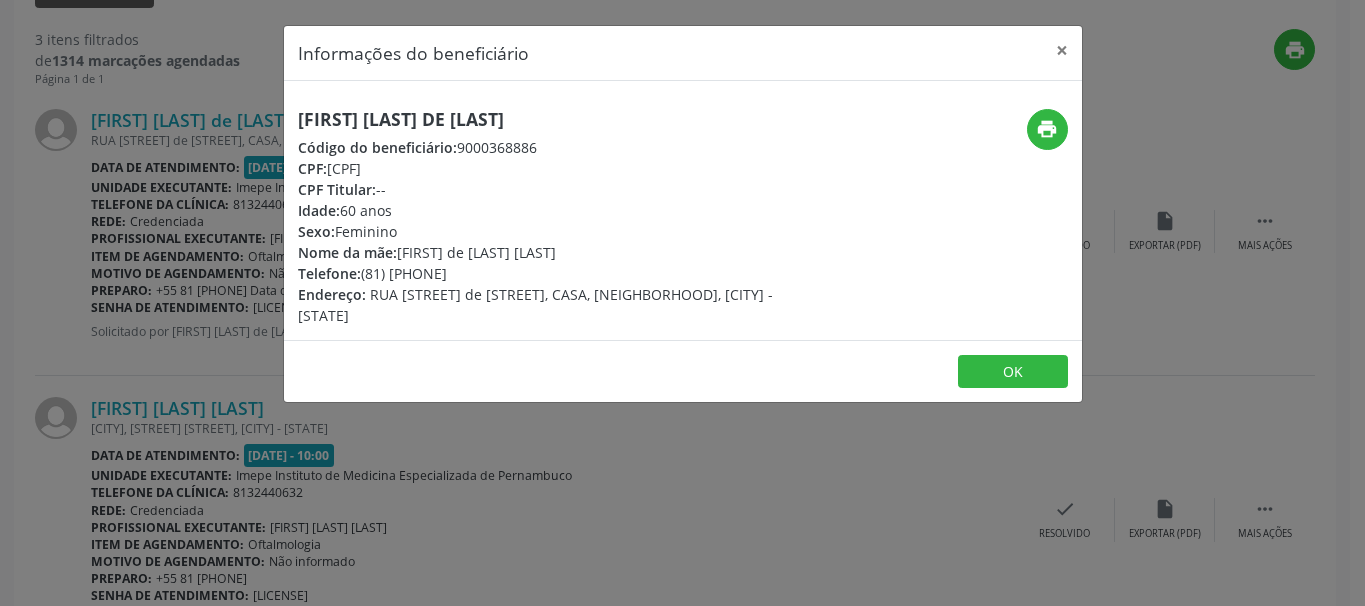 click on "Telefone:
(81) [PHONE]" at bounding box center (550, 273) 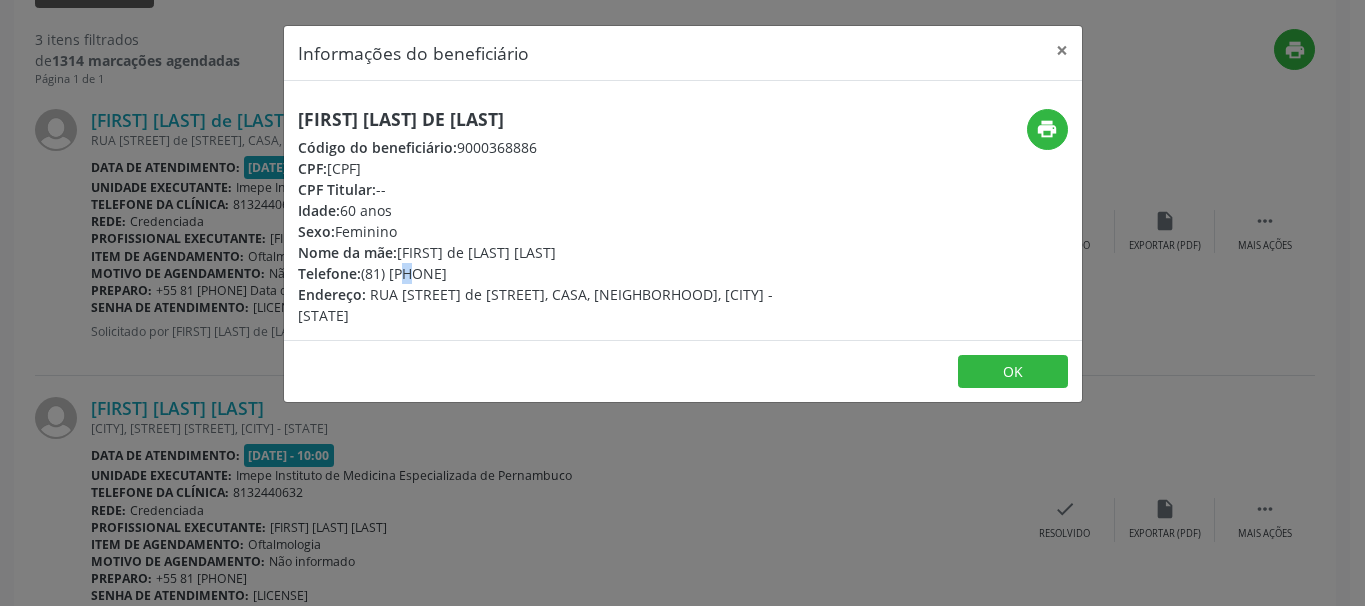 click on "Telefone:
(81) [PHONE]" at bounding box center (550, 273) 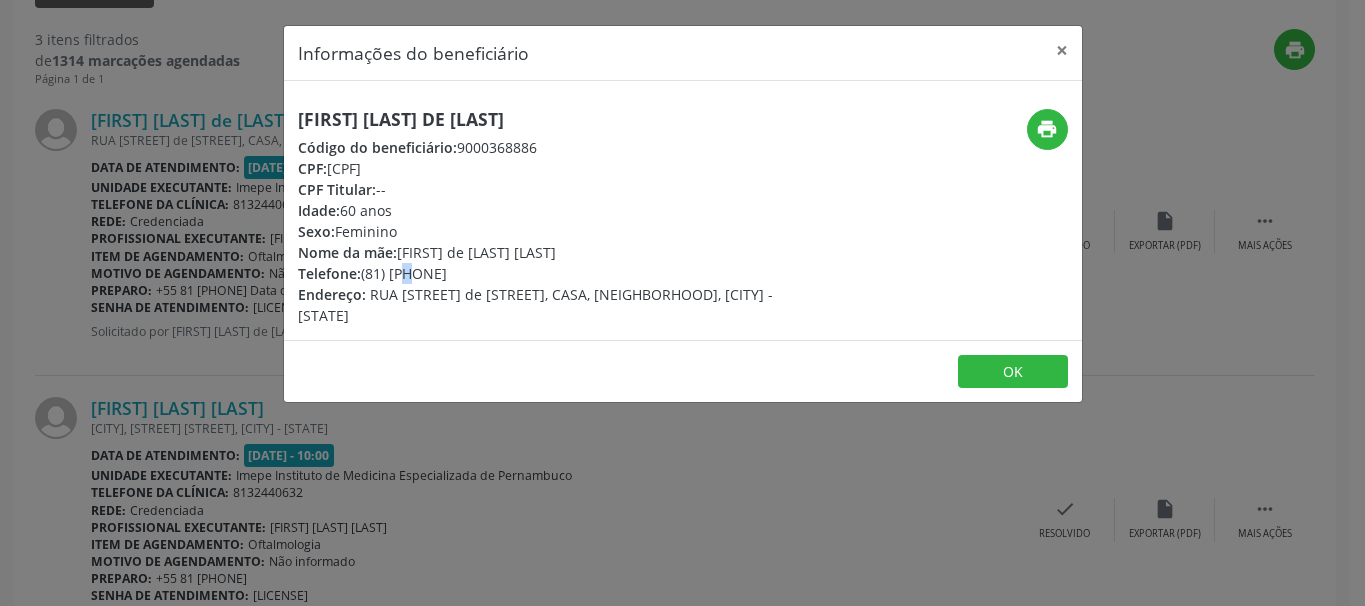 click on "RUA [STREET] de [STREET], CASA, [NEIGHBORHOOD], [CITY] - [STATE]" at bounding box center (535, 305) 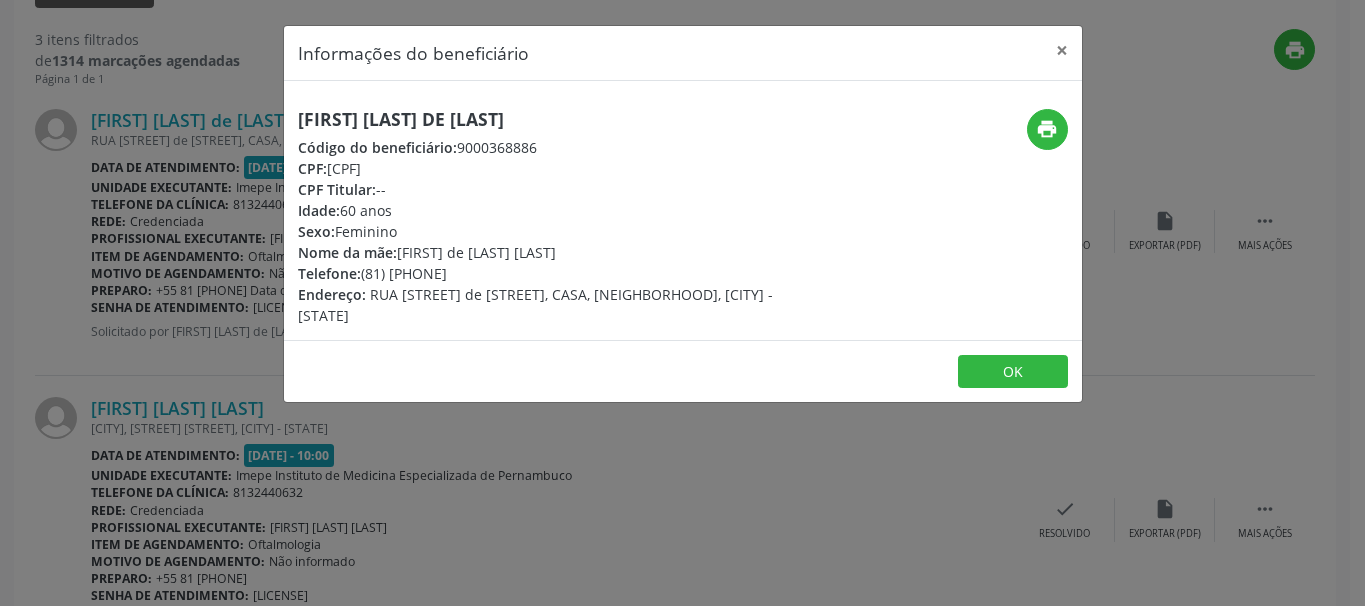 click on "Telefone:
(81) [PHONE]" at bounding box center (550, 273) 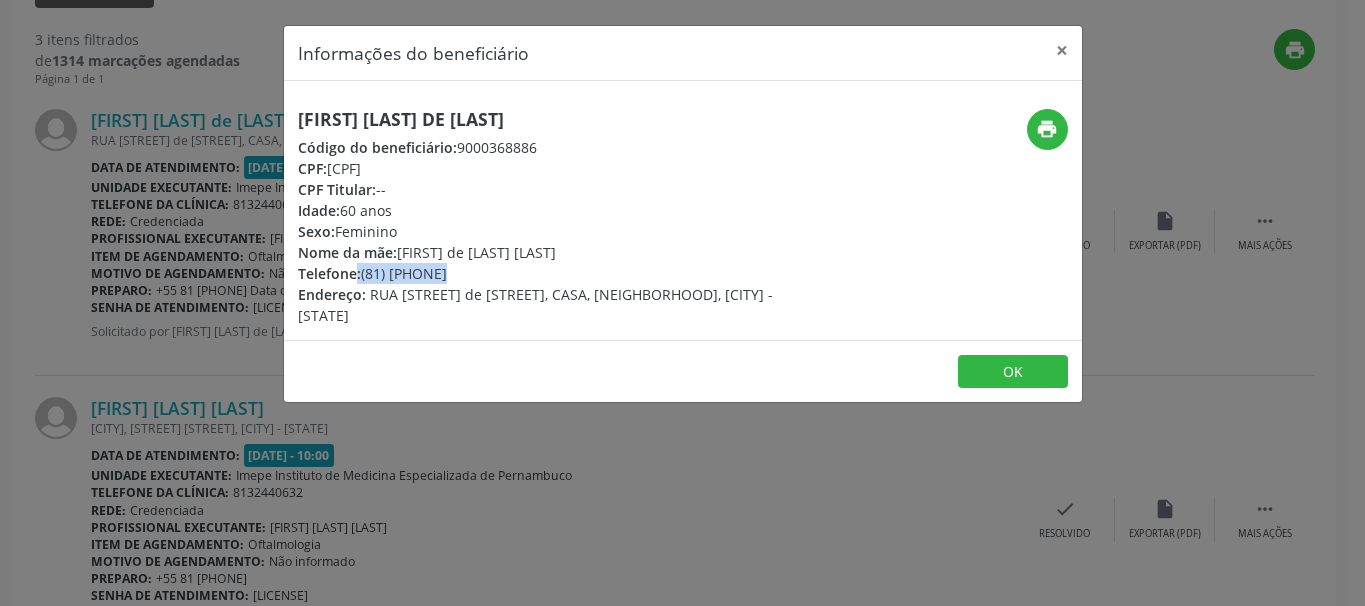 click on "Telefone:
(81) [PHONE]" at bounding box center (550, 273) 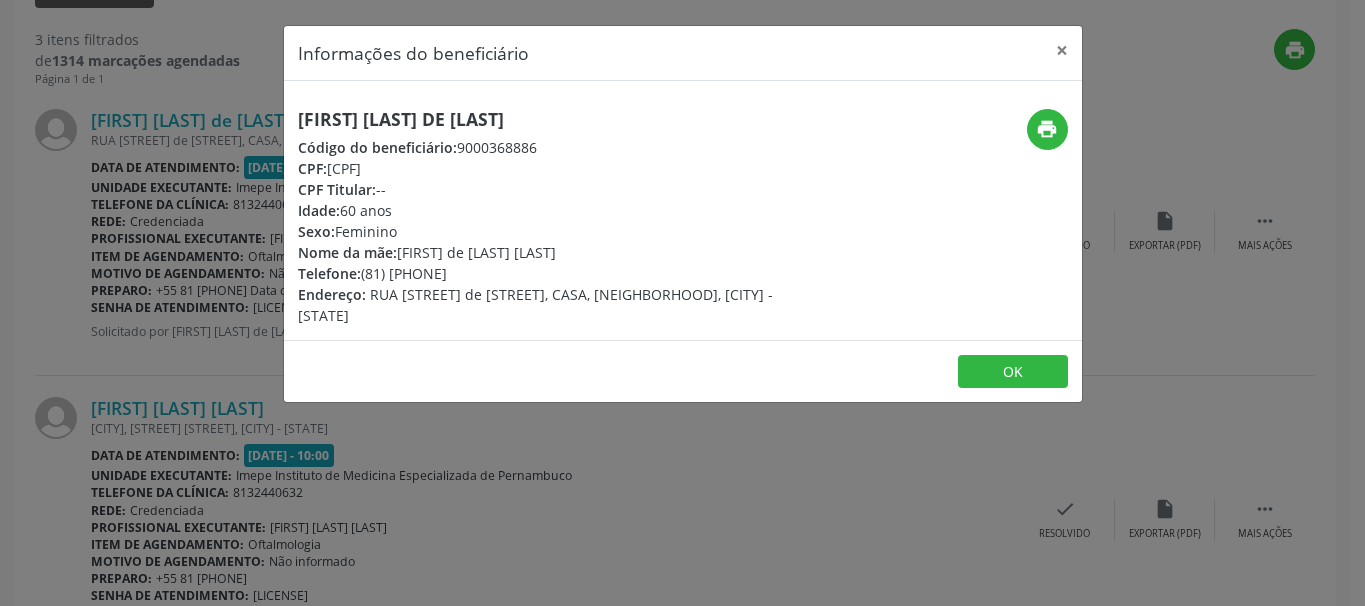 click on "RUA [STREET] de [STREET], CASA, [NEIGHBORHOOD], [CITY] - [STATE]" at bounding box center (535, 305) 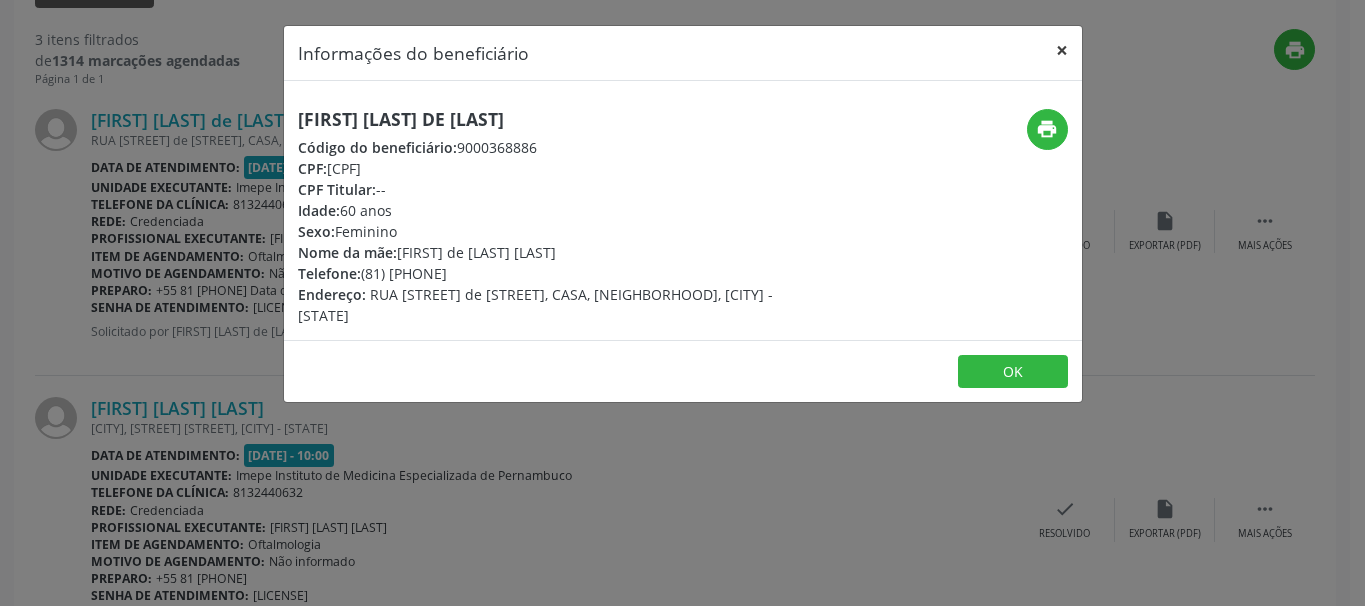 click on "×" at bounding box center (1062, 50) 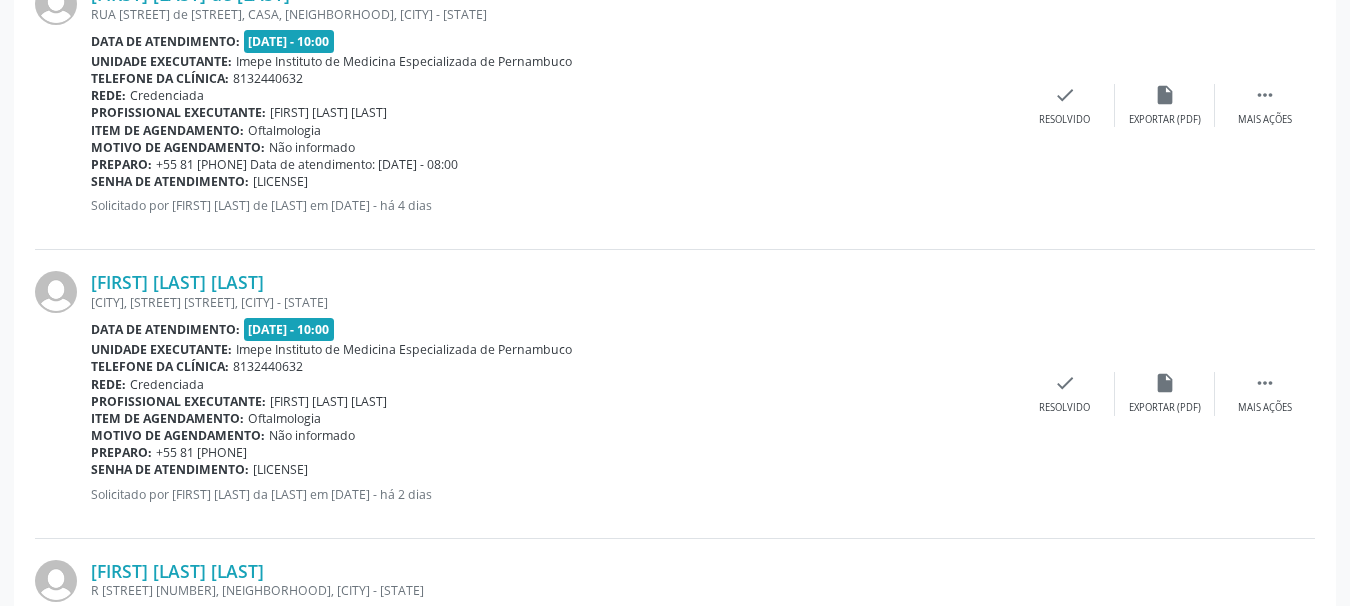 scroll, scrollTop: 700, scrollLeft: 0, axis: vertical 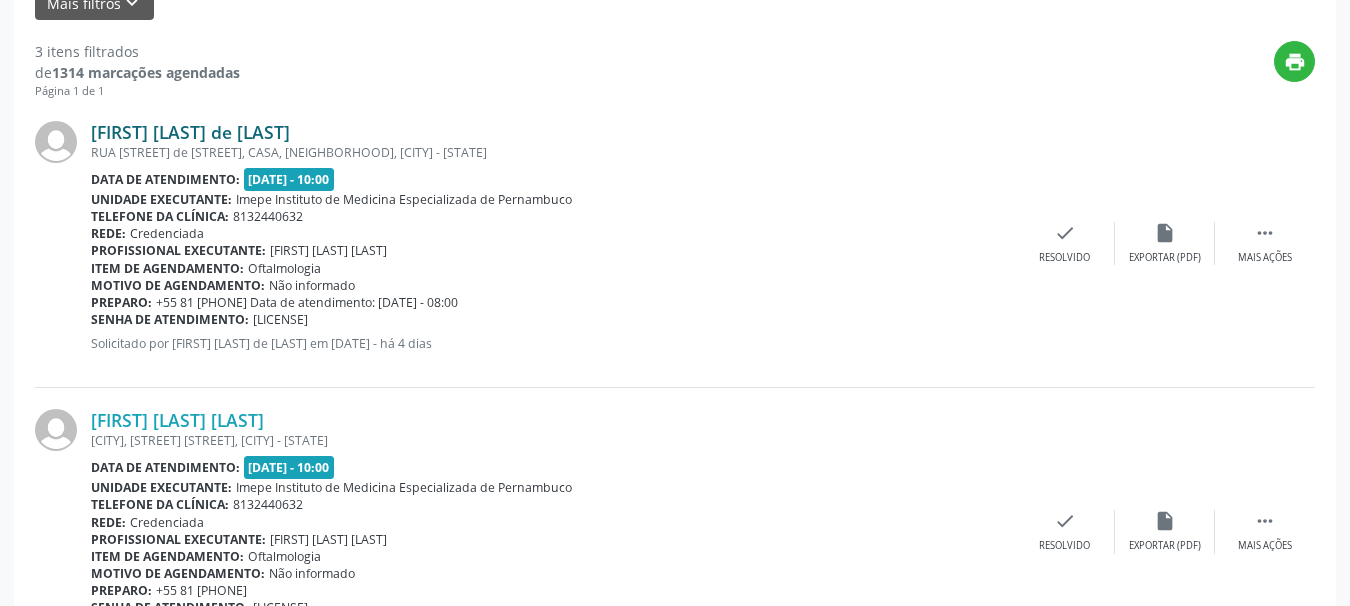 click on "[FIRST] [LAST] de [LAST]" at bounding box center [190, 132] 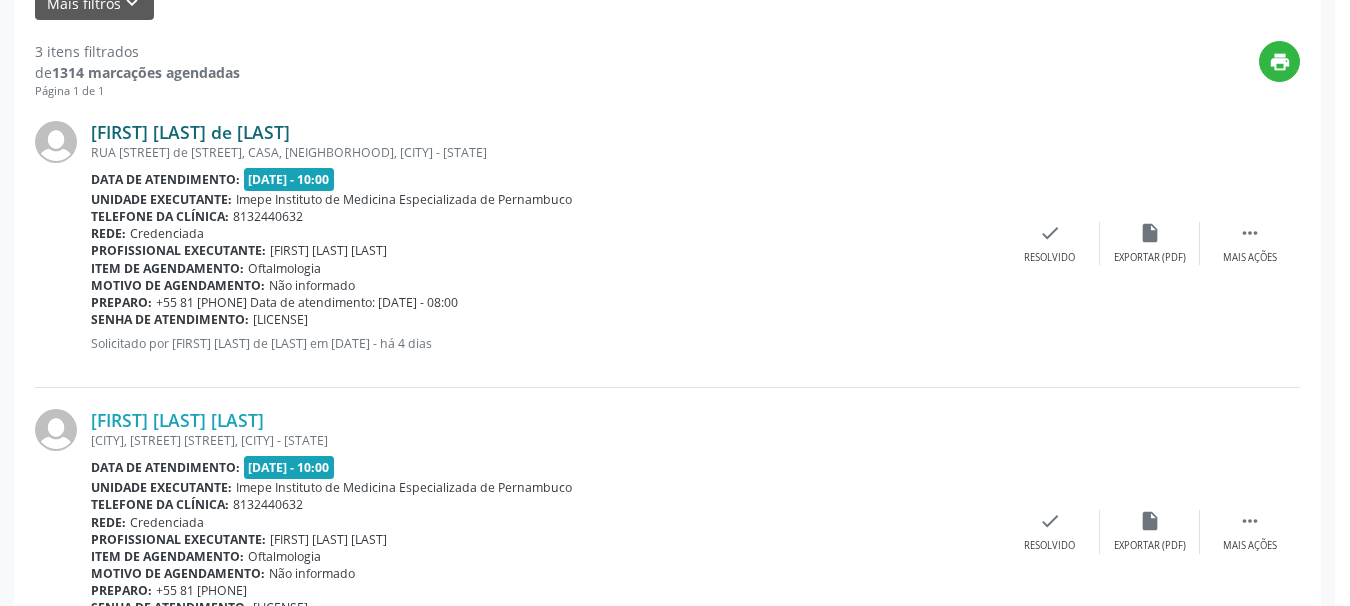 click on "Informações do beneficiário ×
[FIRST] [LAST] de [LAST]
Código do beneficiário:
9000368886
CPF:
[CPF]
CPF Titular:
--
Idade:
[AGE] anos
Sexo:
Feminino
Nome da mãe:
[FIRST] de [LAST] [LAST]
Telefone:
(81) [PHONE]
Endereço:
RUA [STREET] de [STREET], CASA, [NEIGHBORHOOD], [CITY] - [STATE]
print OK" at bounding box center (675, 303) 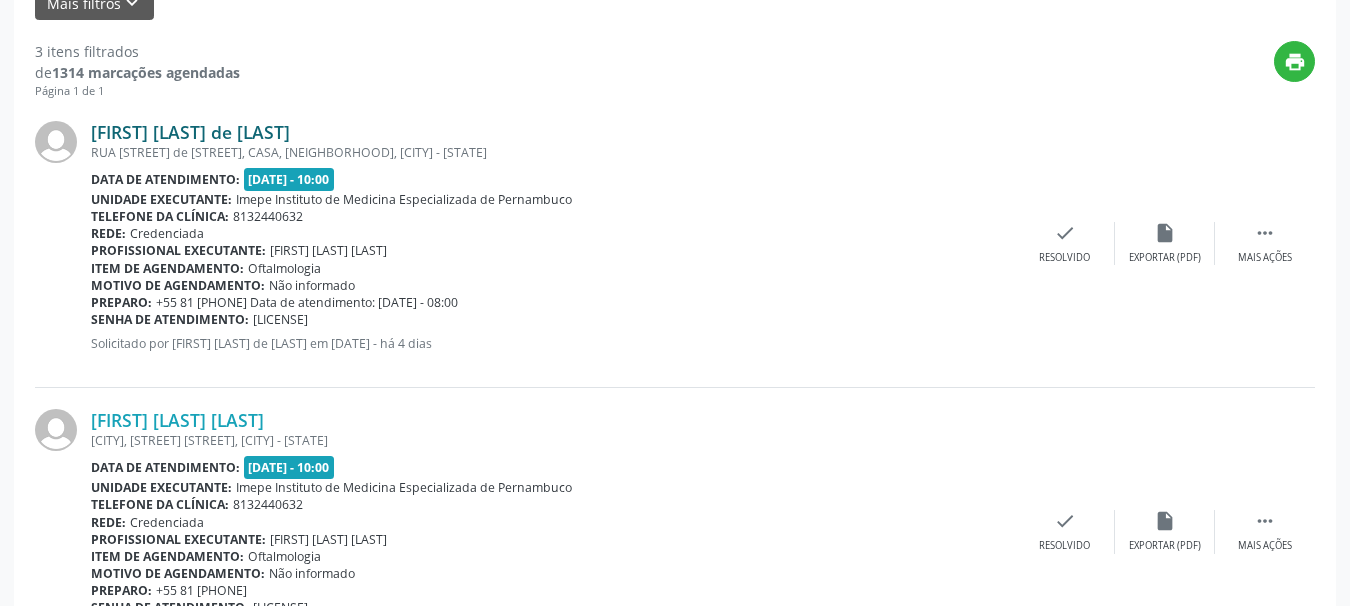 click on "[FIRST] [LAST] de [LAST]" at bounding box center [190, 132] 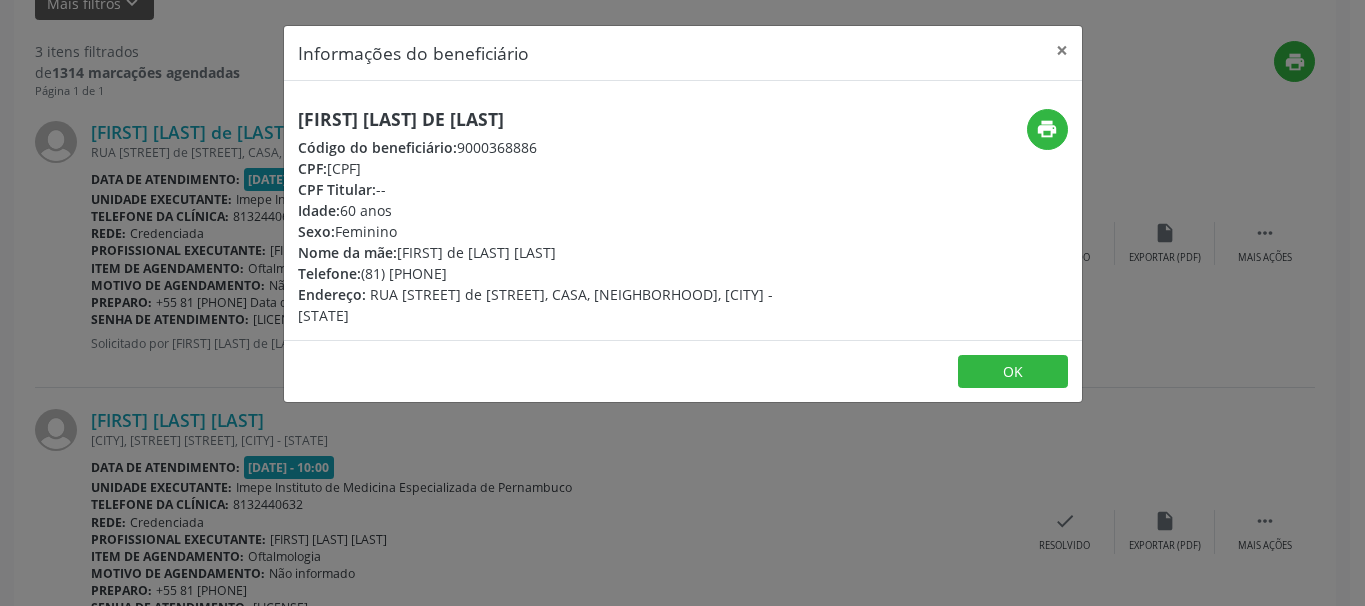 click on "[FIRST] [LAST] de [LAST]" at bounding box center (550, 119) 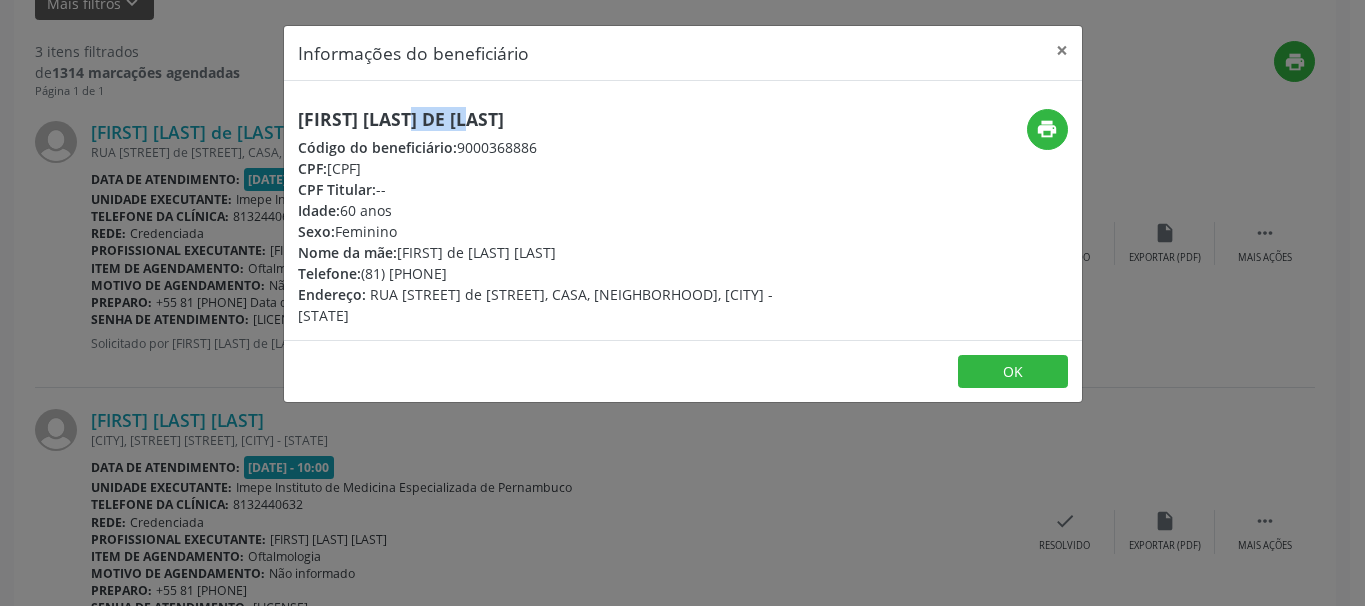 click on "[FIRST] [LAST] de [LAST]" at bounding box center [550, 119] 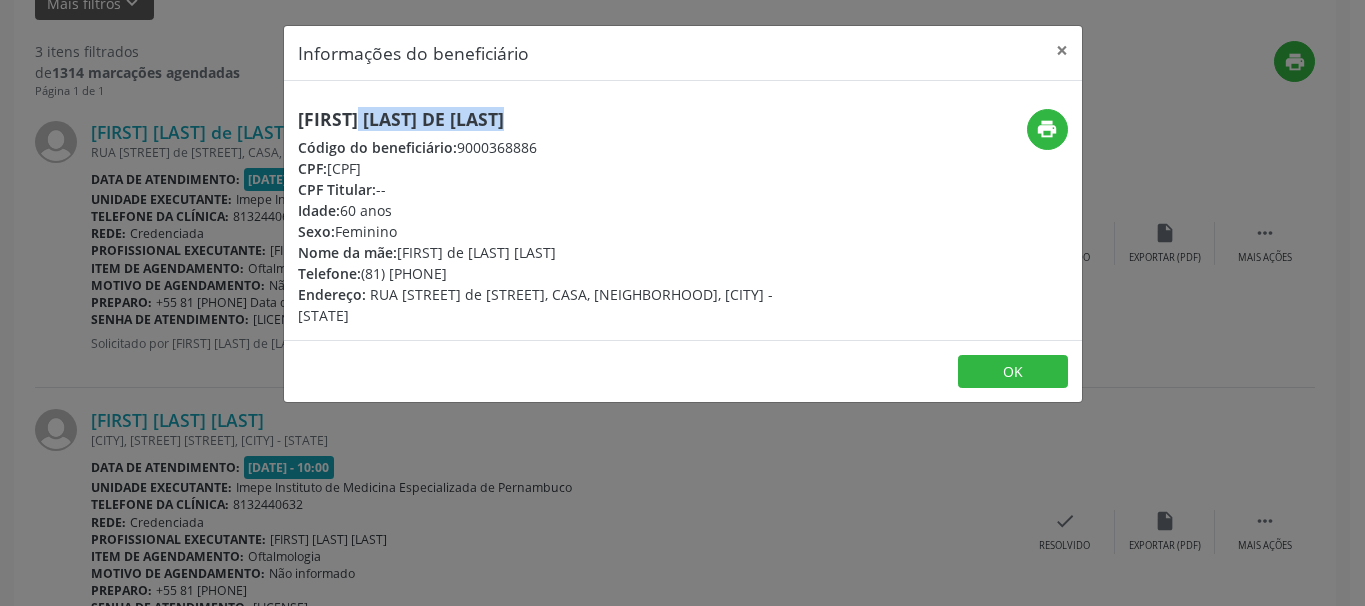 click on "[FIRST] [LAST] de [LAST]" at bounding box center (550, 119) 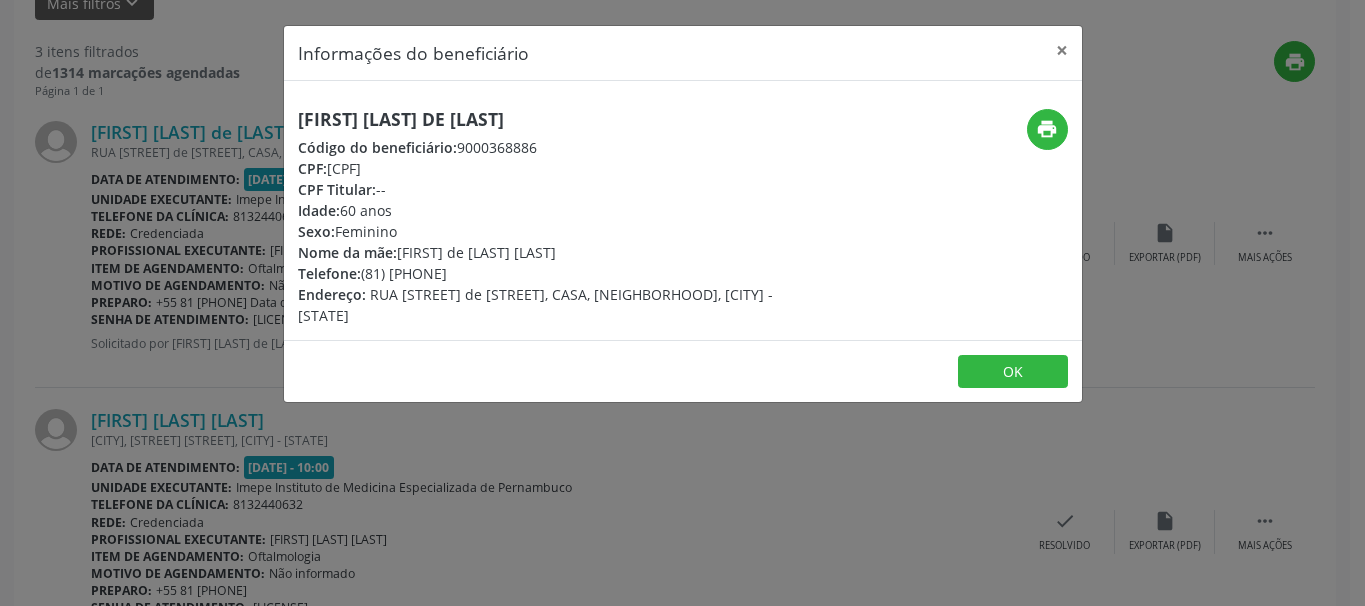 click on "CPF Titular:
--" at bounding box center (550, 189) 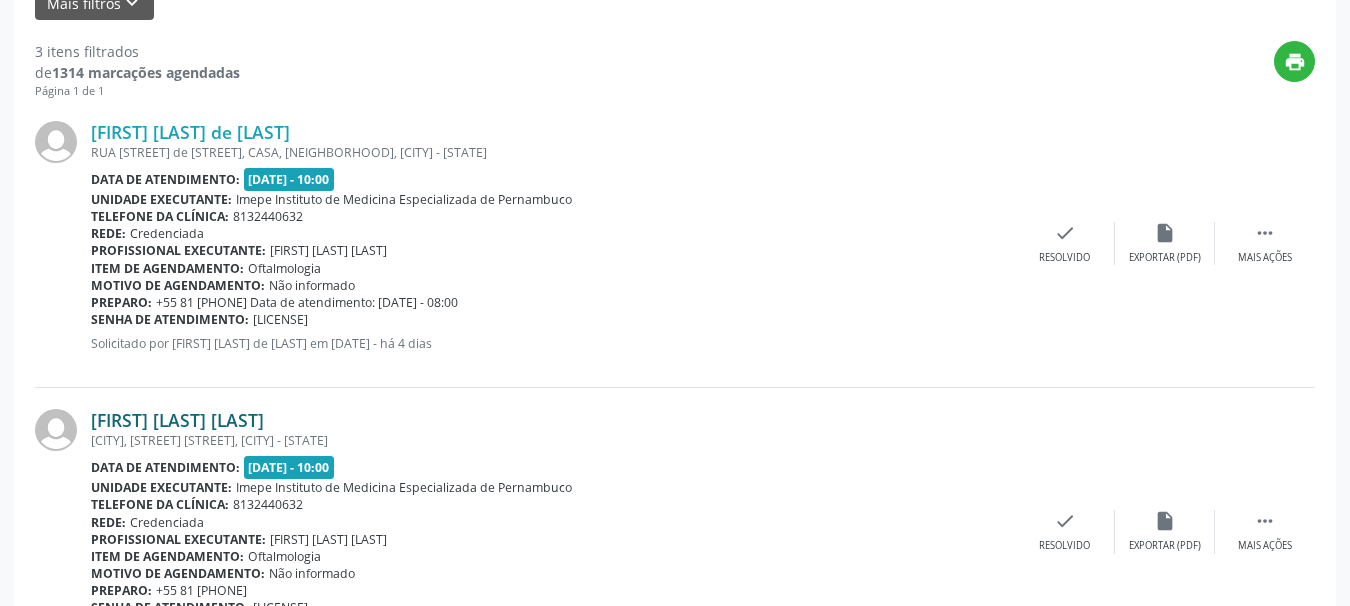 click on "[FIRST] [LAST] [LAST]" at bounding box center [177, 420] 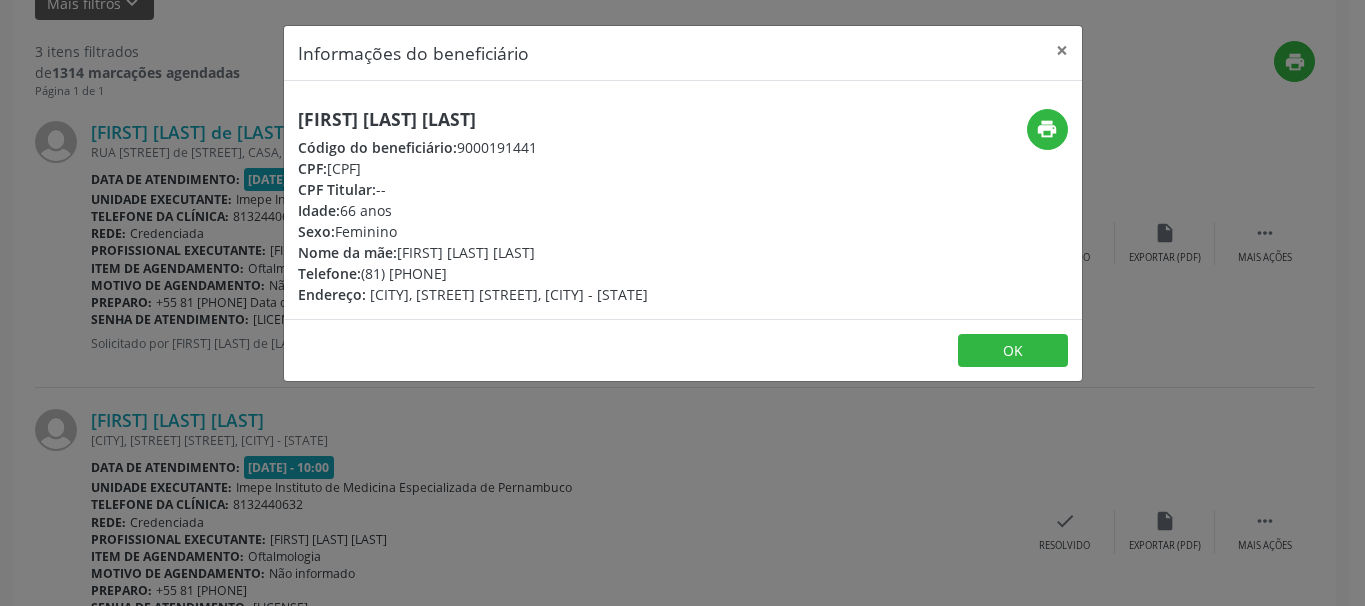 click on "[FIRST] [LAST] [LAST]" at bounding box center [473, 119] 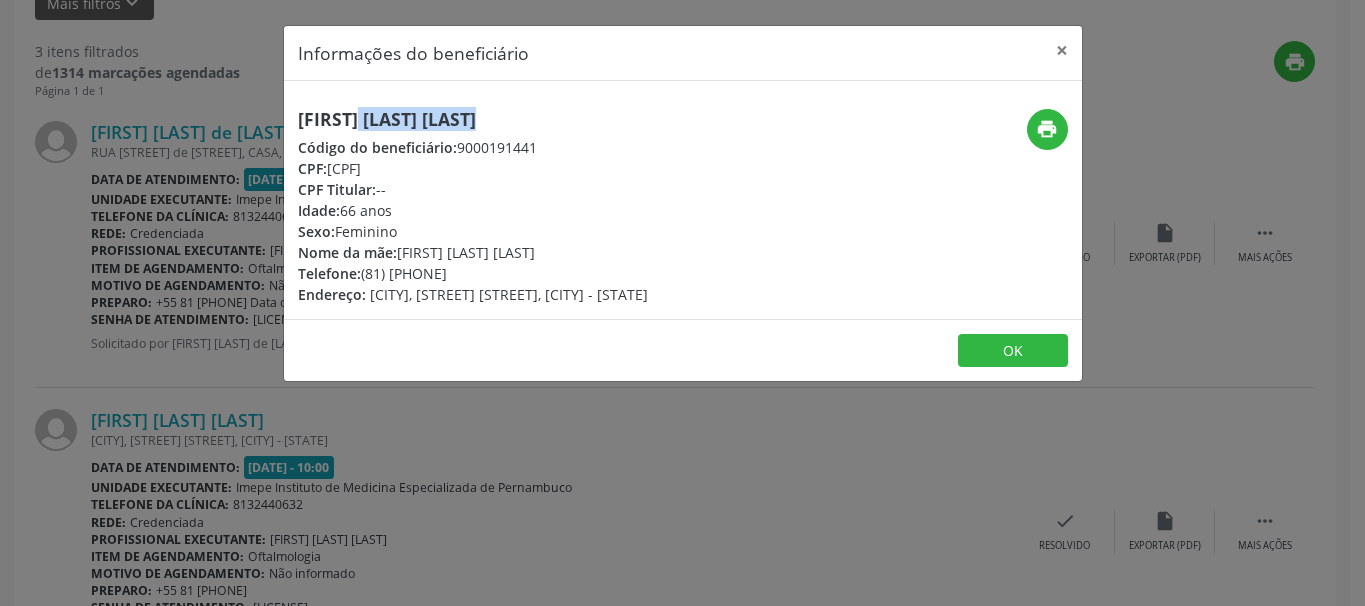 click on "[FIRST] [LAST] [LAST]" at bounding box center (473, 119) 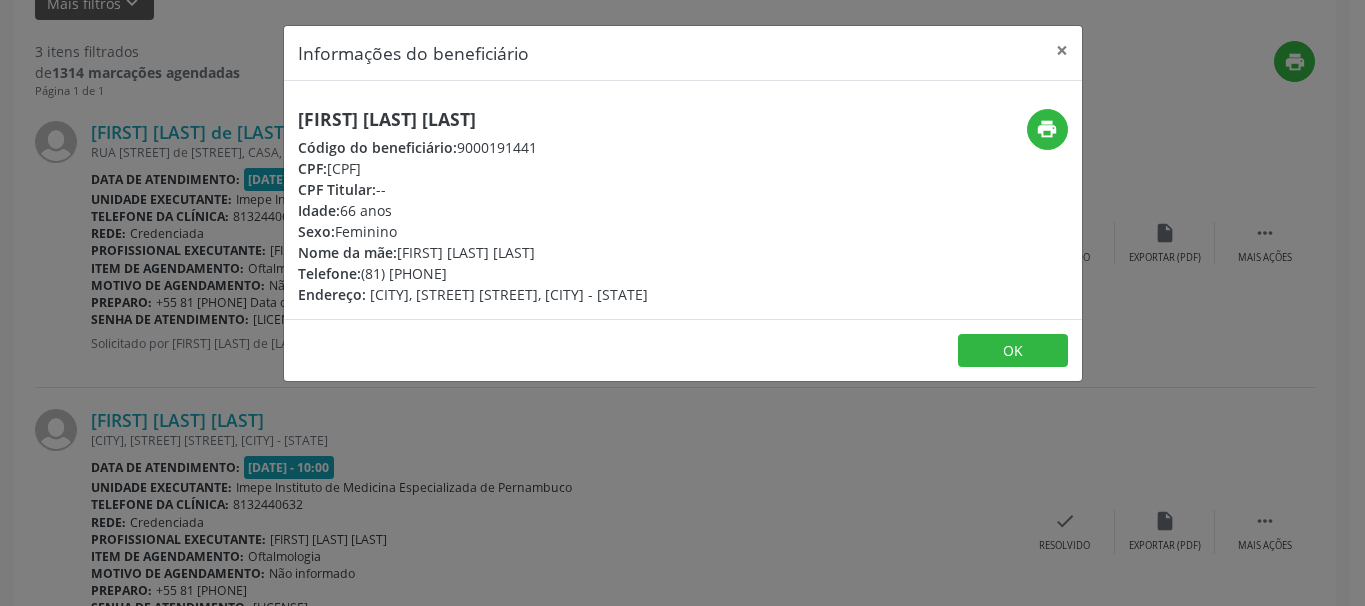 click on "Telefone:
(81) [PHONE]" at bounding box center [473, 273] 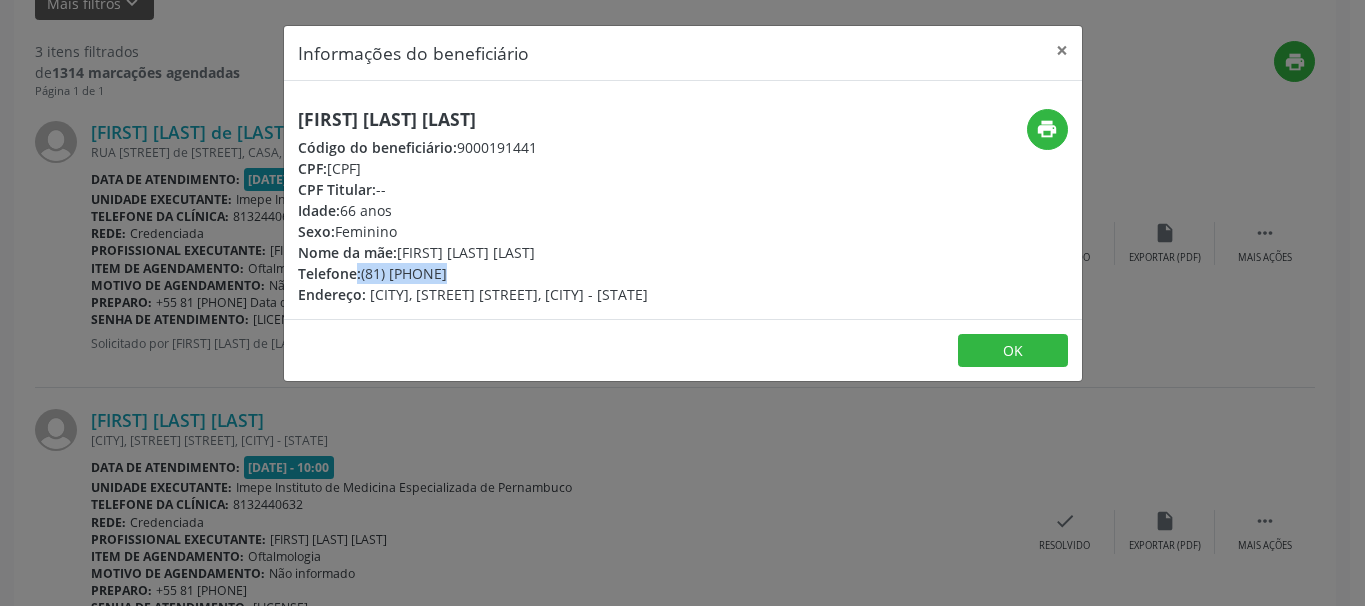 click on "Telefone:
(81) [PHONE]" at bounding box center [473, 273] 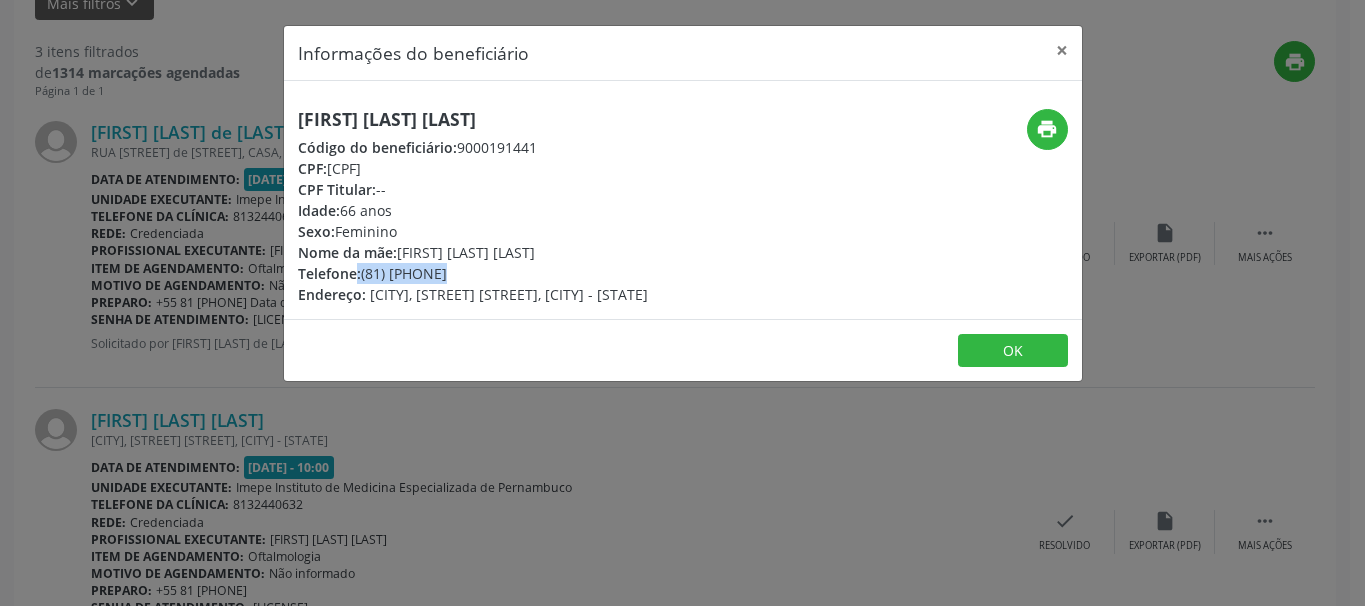 click on "Telefone:
(81) [PHONE]" at bounding box center [473, 273] 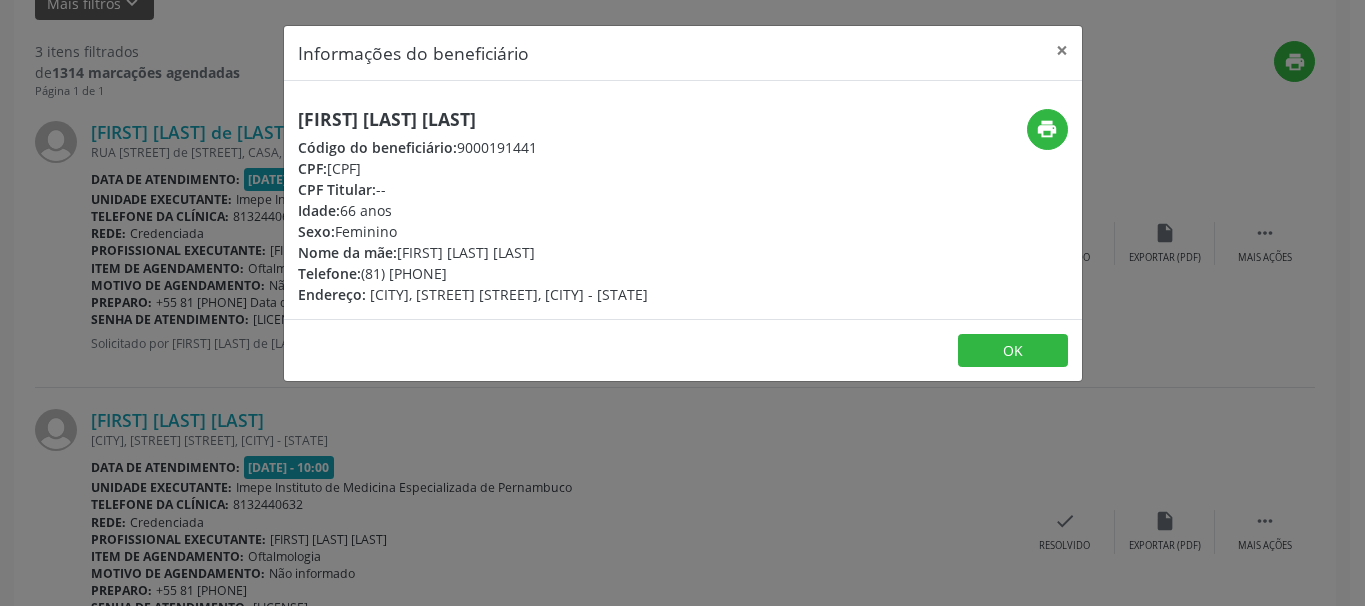 click on "Telefone:
(81) [PHONE]" at bounding box center (473, 273) 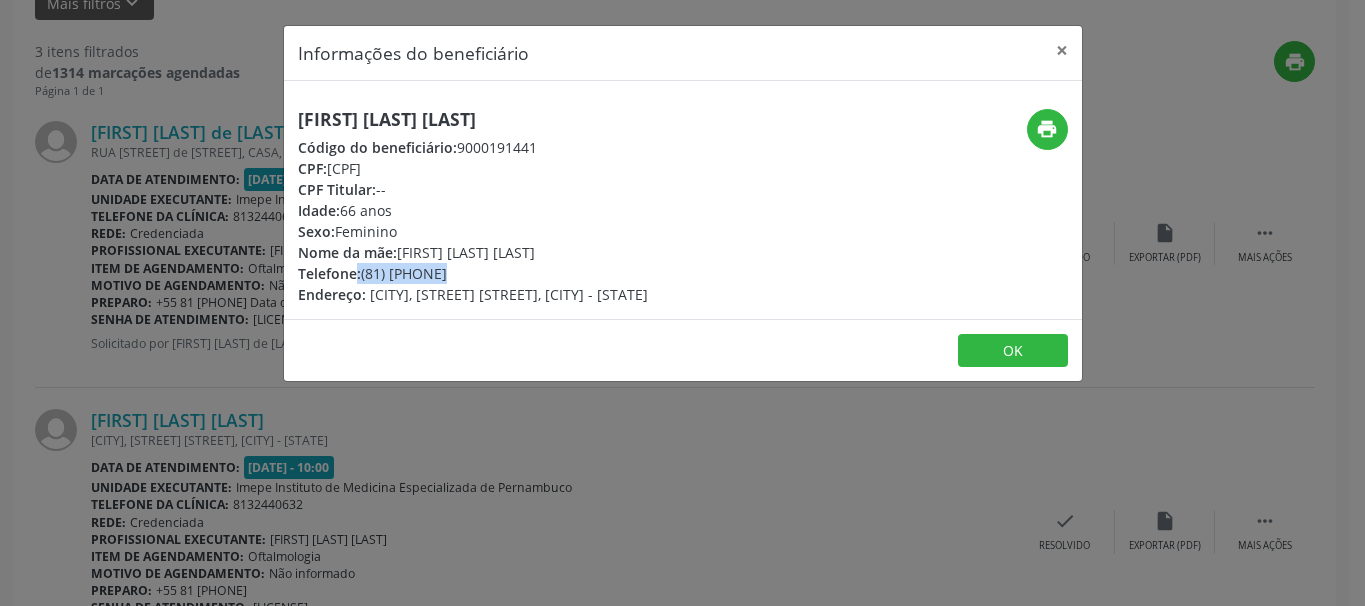 click on "Telefone:
(81) [PHONE]" at bounding box center (473, 273) 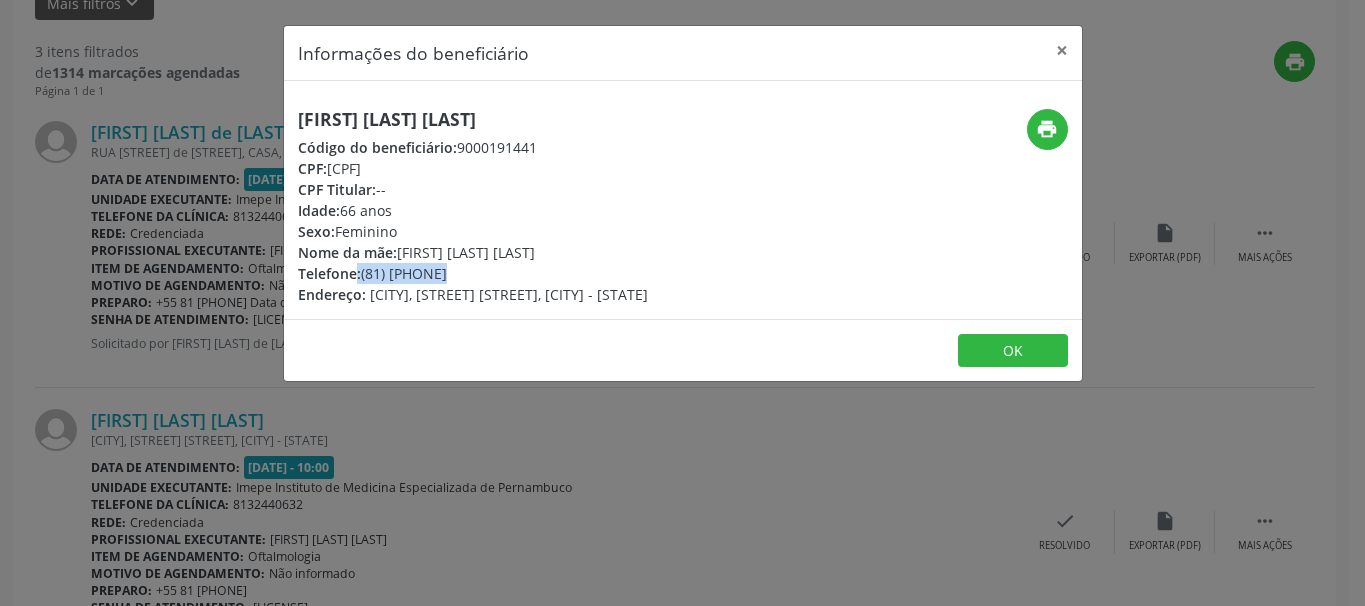 click on "Telefone:
(81) [PHONE]" at bounding box center [473, 273] 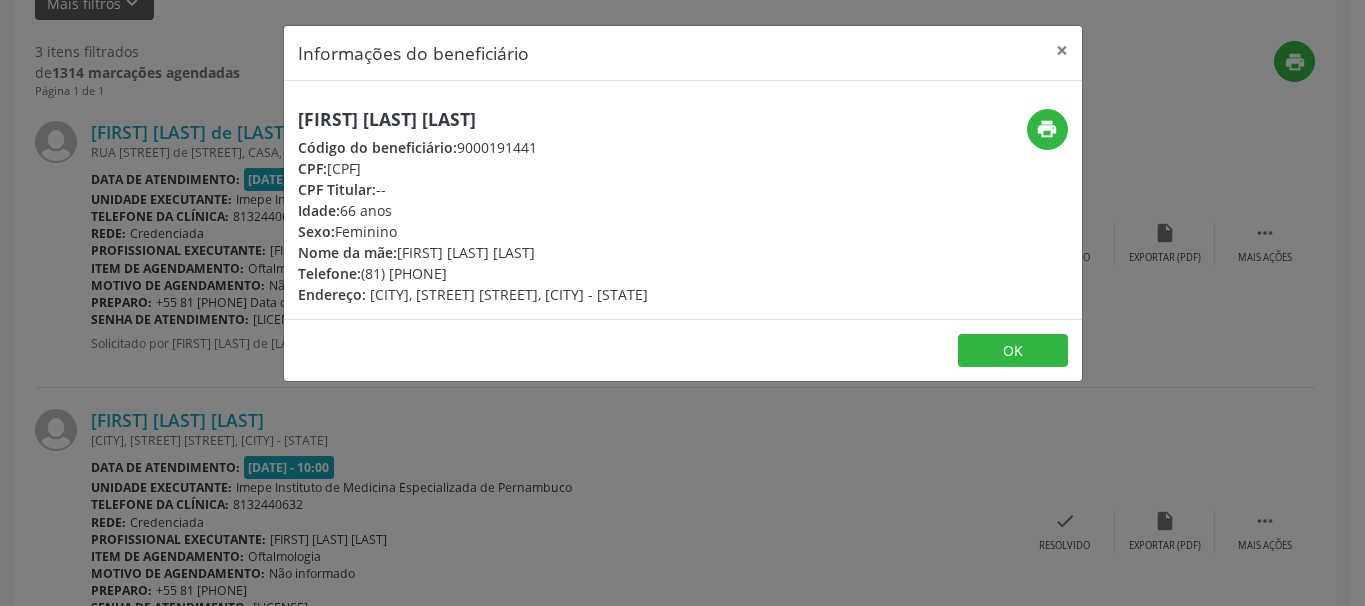 click on "Código do beneficiário:
9000191441" at bounding box center (473, 147) 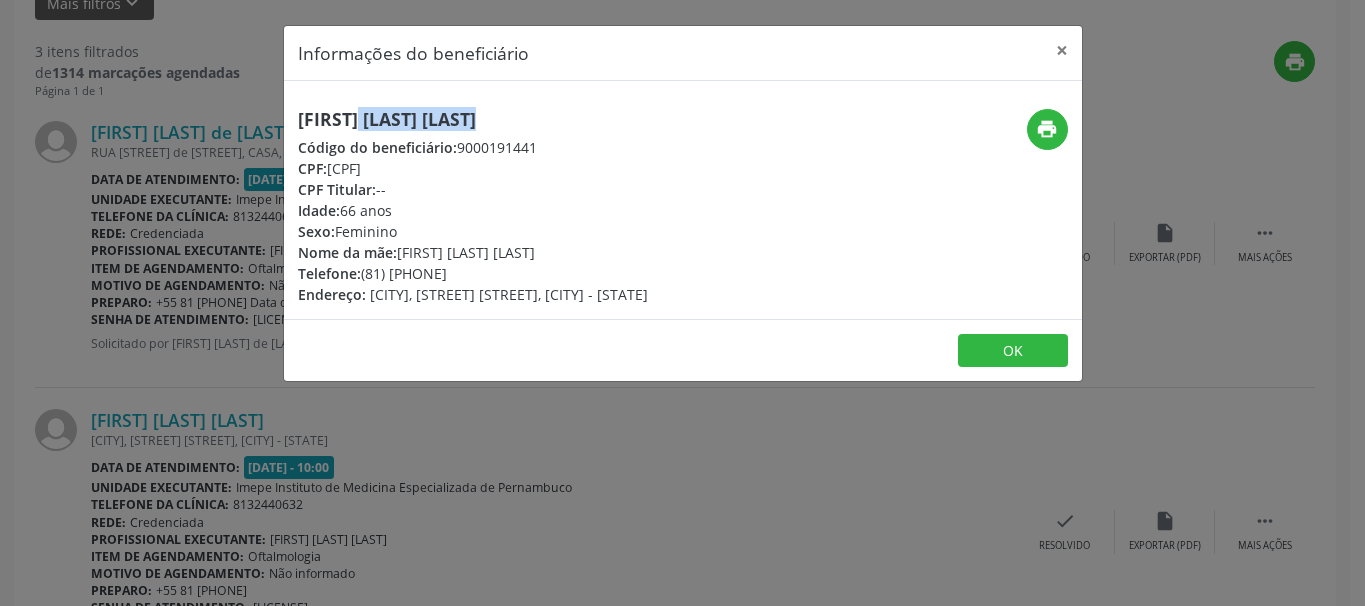 click on "[FIRST] [LAST] [LAST]" at bounding box center (473, 119) 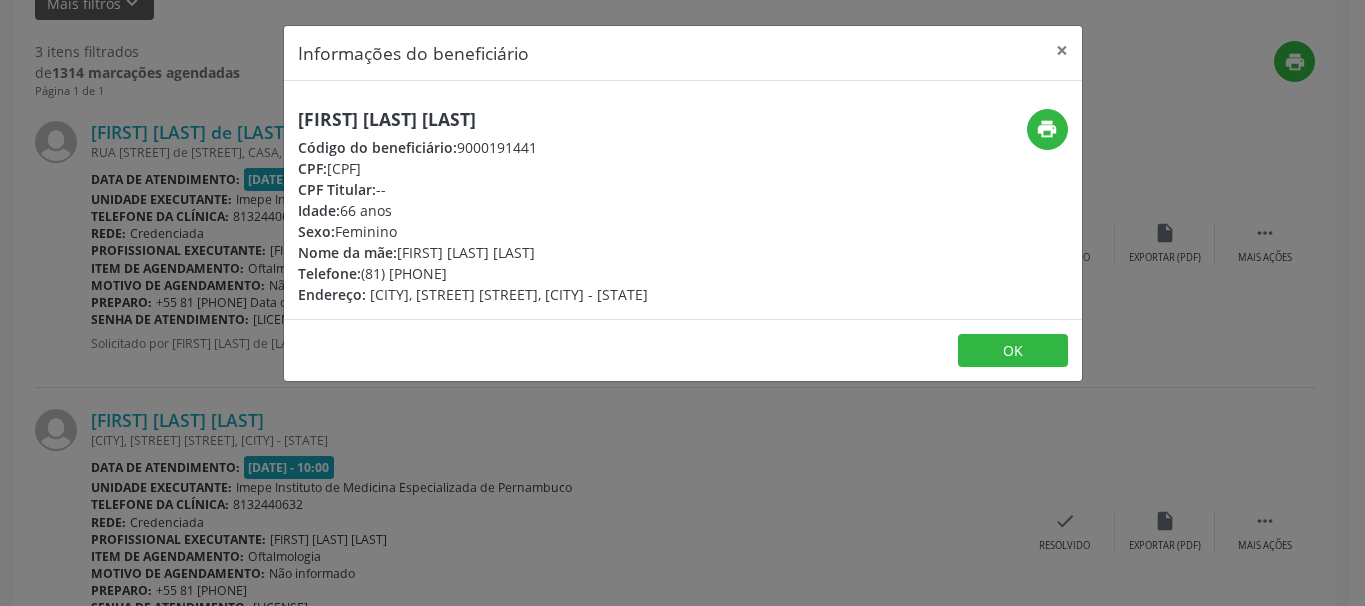 click on "Informações do beneficiário ×
[FIRST] [LAST] [LAST]
Código do beneficiário:
9000191441
CPF:
[CPF]
CPF Titular:
--
Idade:
[AGE] anos
Sexo:
Feminino
Nome da mãe:
[FIRST] [LAST] [LAST]
Telefone:
(81) [PHONE]
Endereço:
[CITY], [STREET], [CITY] - [STATE]
print OK" at bounding box center [682, 303] 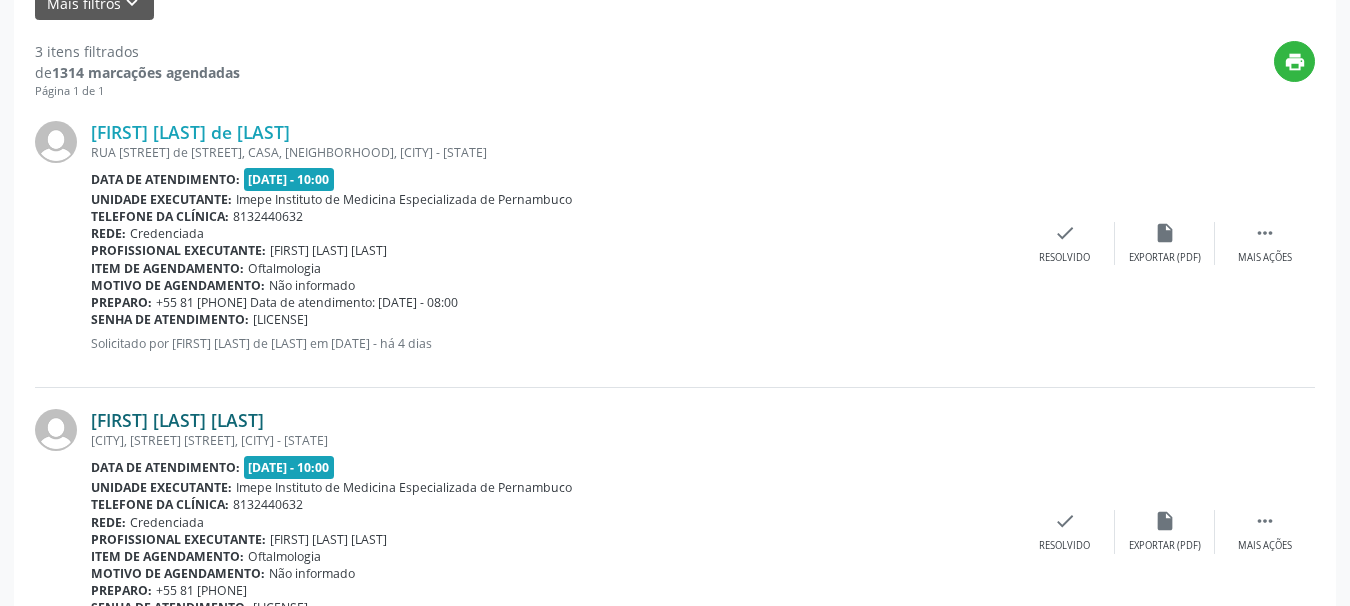 click on "[FIRST] [LAST] [LAST]" at bounding box center [177, 420] 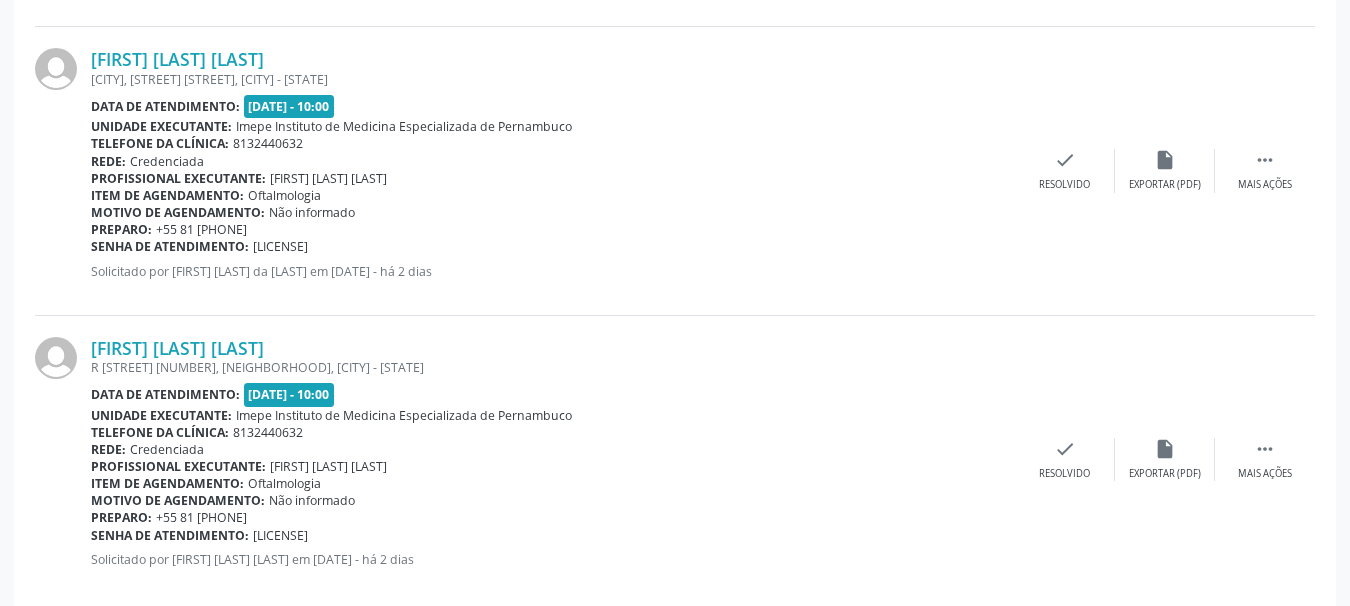 scroll, scrollTop: 893, scrollLeft: 0, axis: vertical 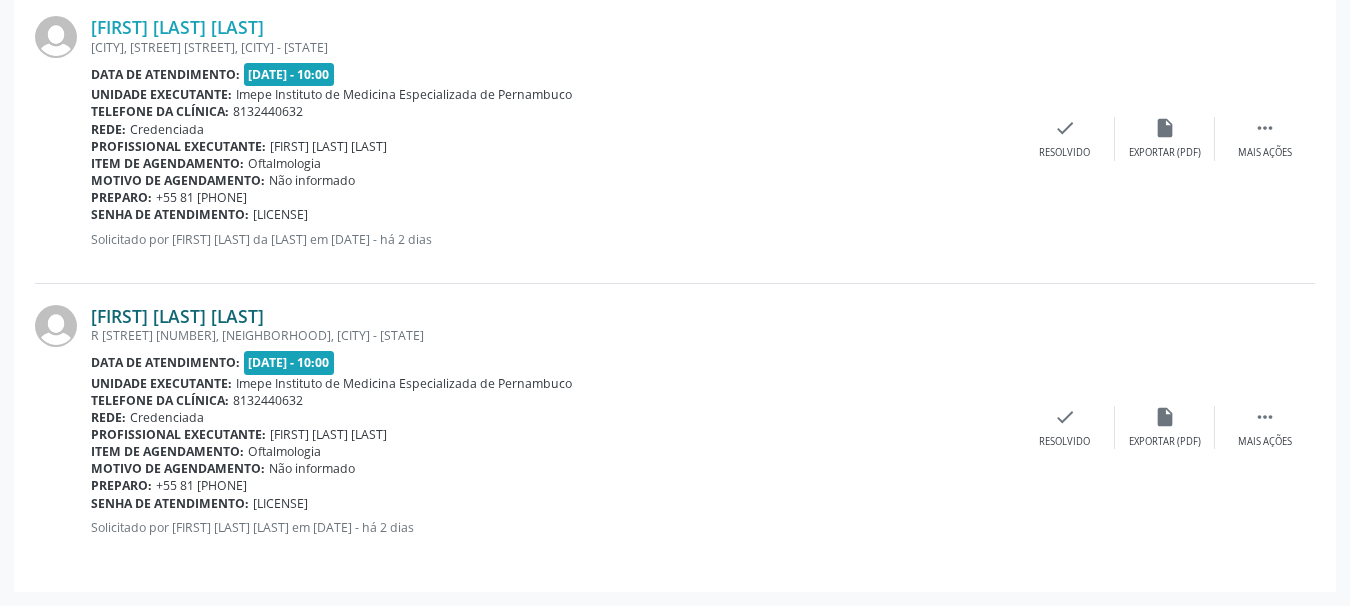 click on "[FIRST] [LAST] [LAST]" at bounding box center (177, 316) 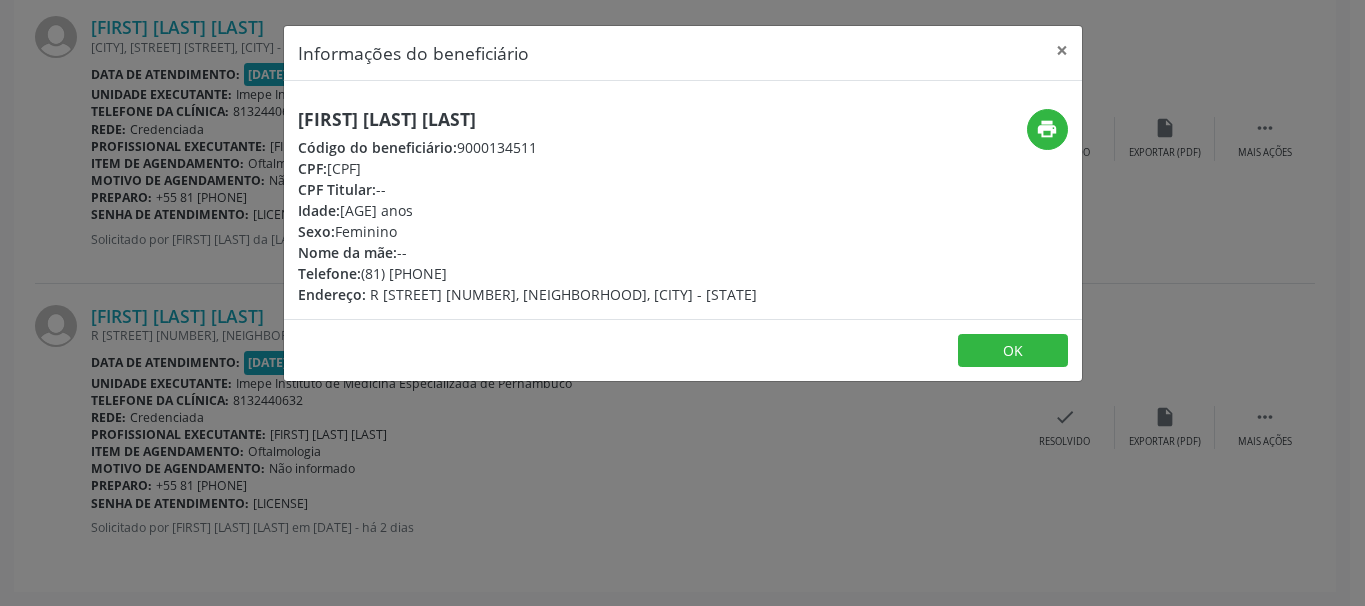 click on "[FIRST] [LAST] [LAST]" at bounding box center (527, 119) 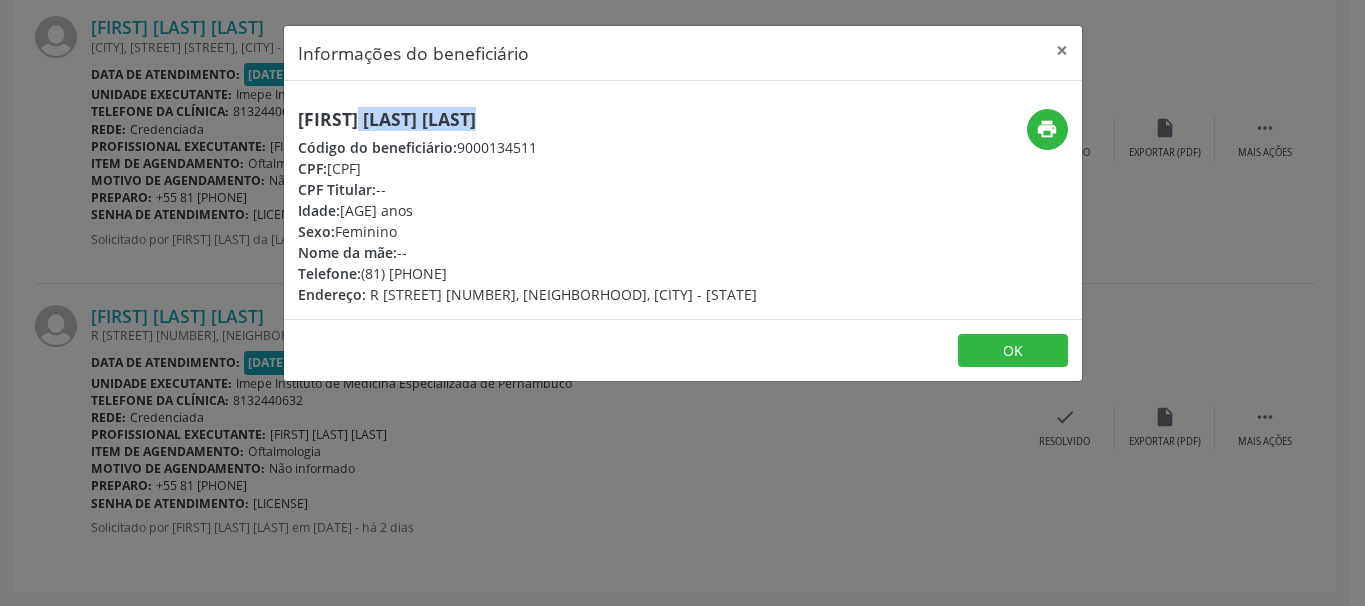 click on "[FIRST] [LAST] [LAST]" at bounding box center [527, 119] 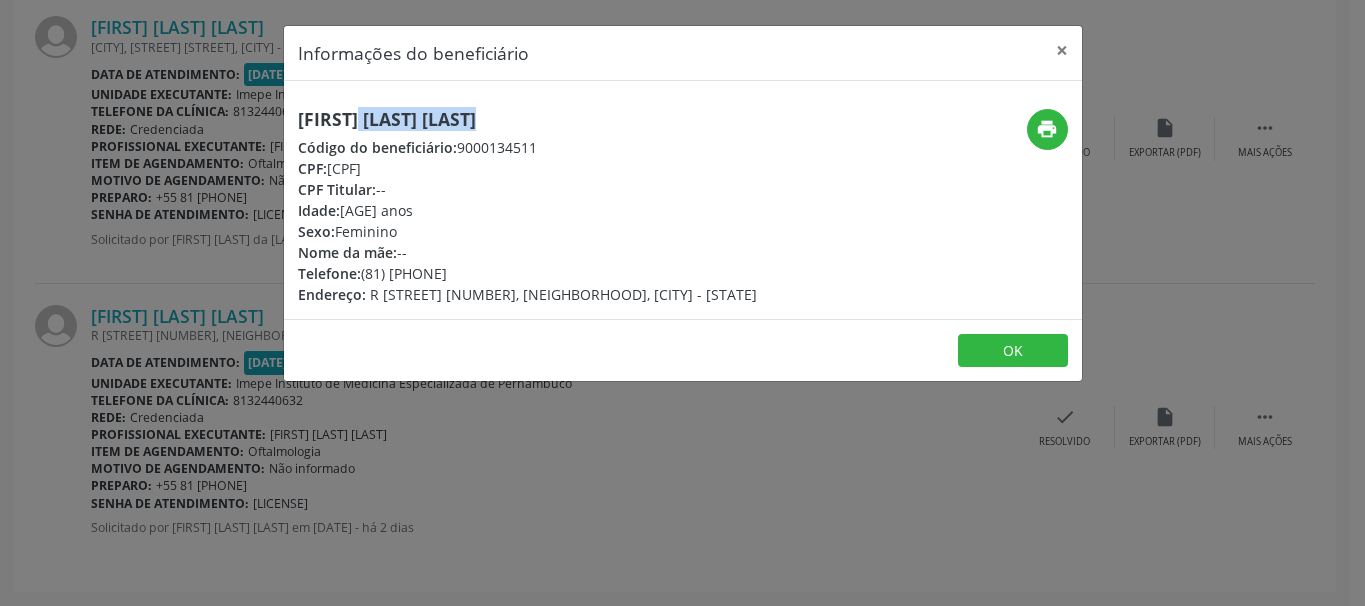 drag, startPoint x: 391, startPoint y: 275, endPoint x: 470, endPoint y: 270, distance: 79.15807 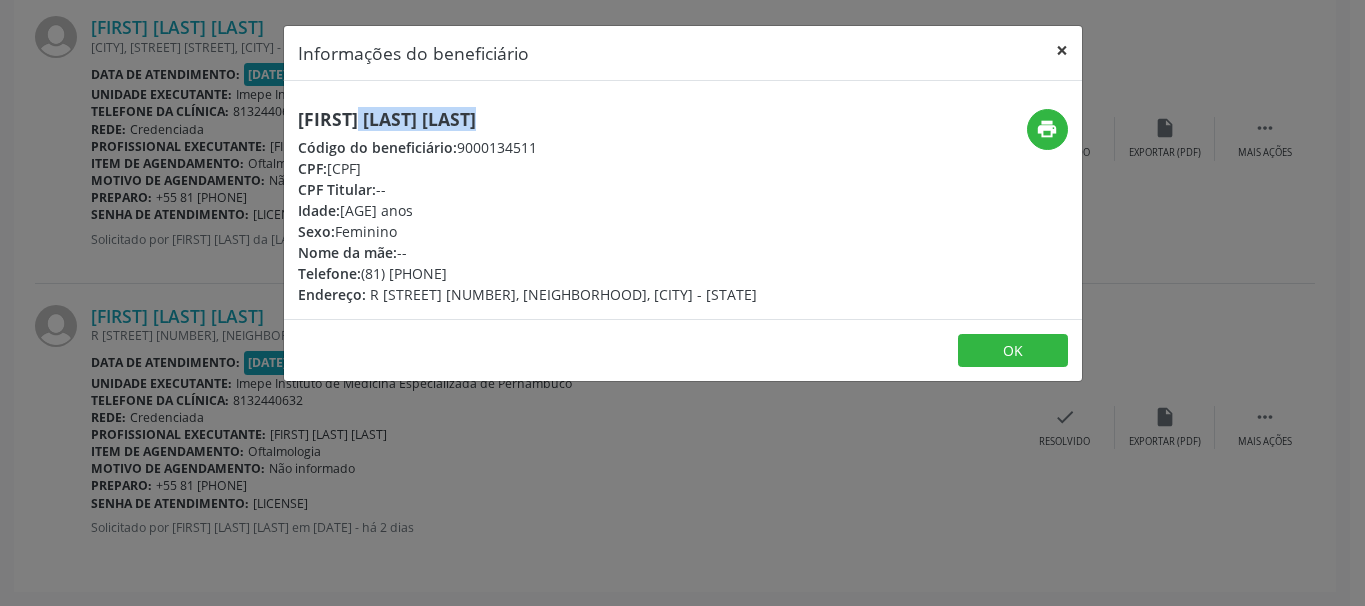 click on "×" at bounding box center [1062, 50] 